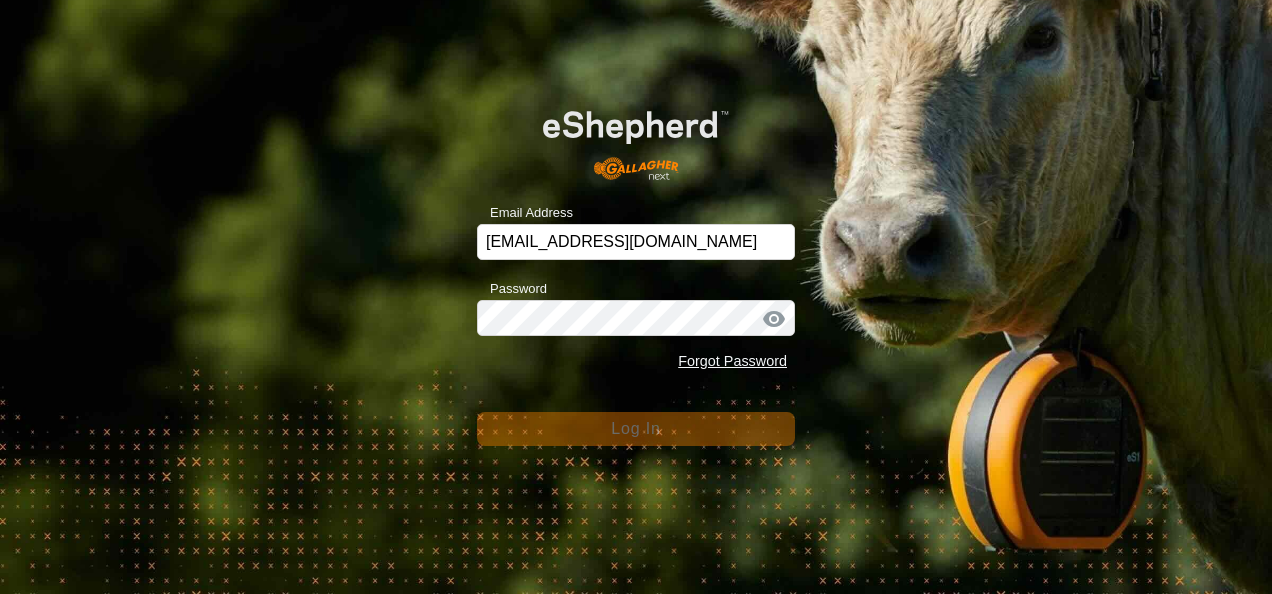 scroll, scrollTop: 0, scrollLeft: 0, axis: both 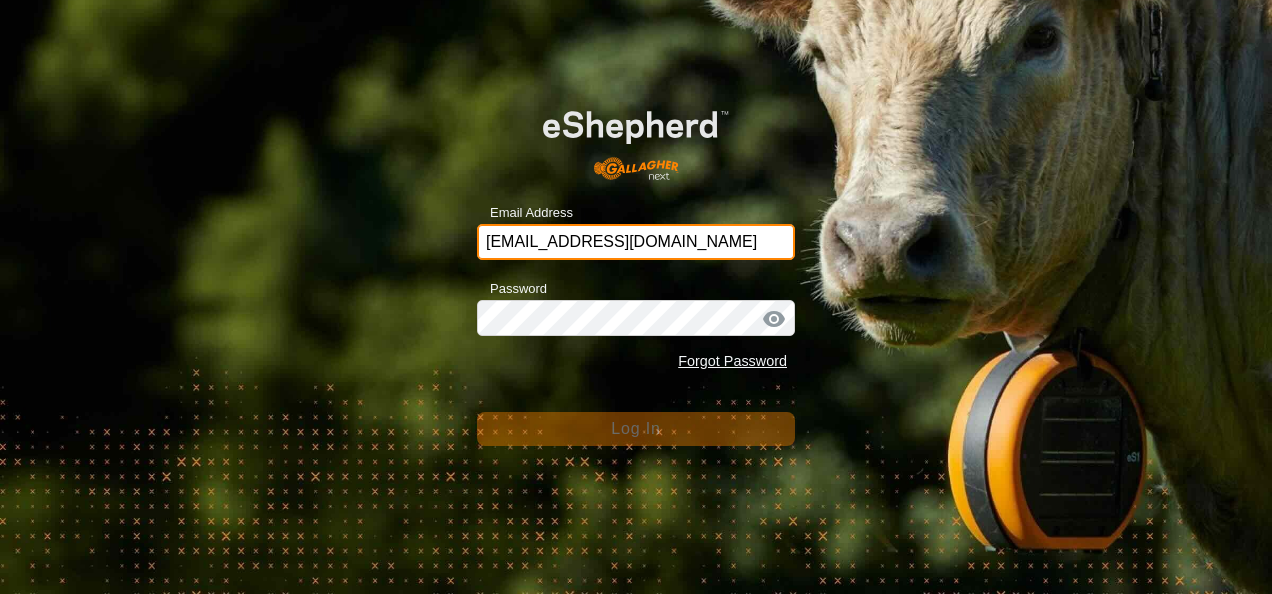 click on "[EMAIL_ADDRESS][DOMAIN_NAME]" at bounding box center [636, 242] 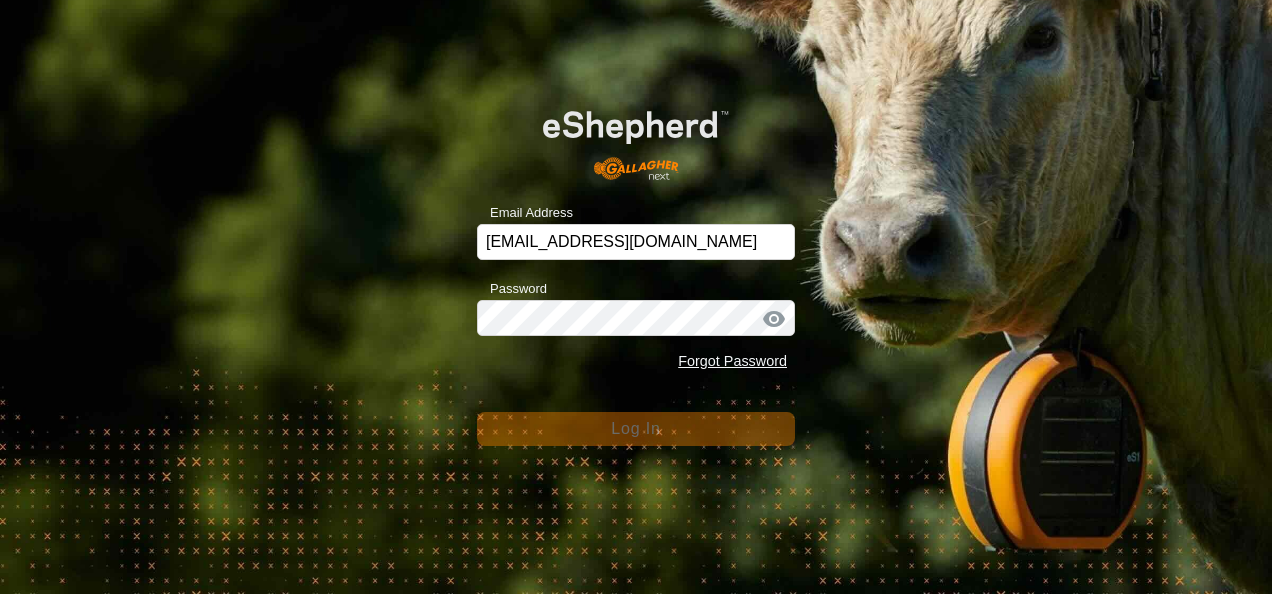 drag, startPoint x: 972, startPoint y: 269, endPoint x: 678, endPoint y: 384, distance: 315.6913 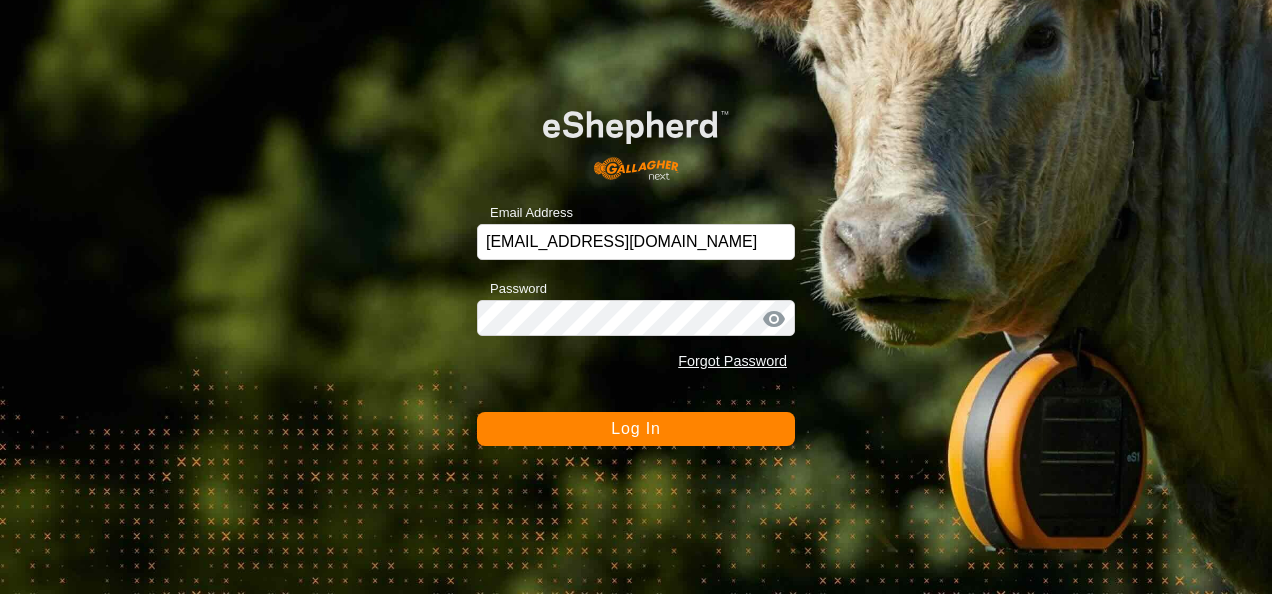 click on "Log In" 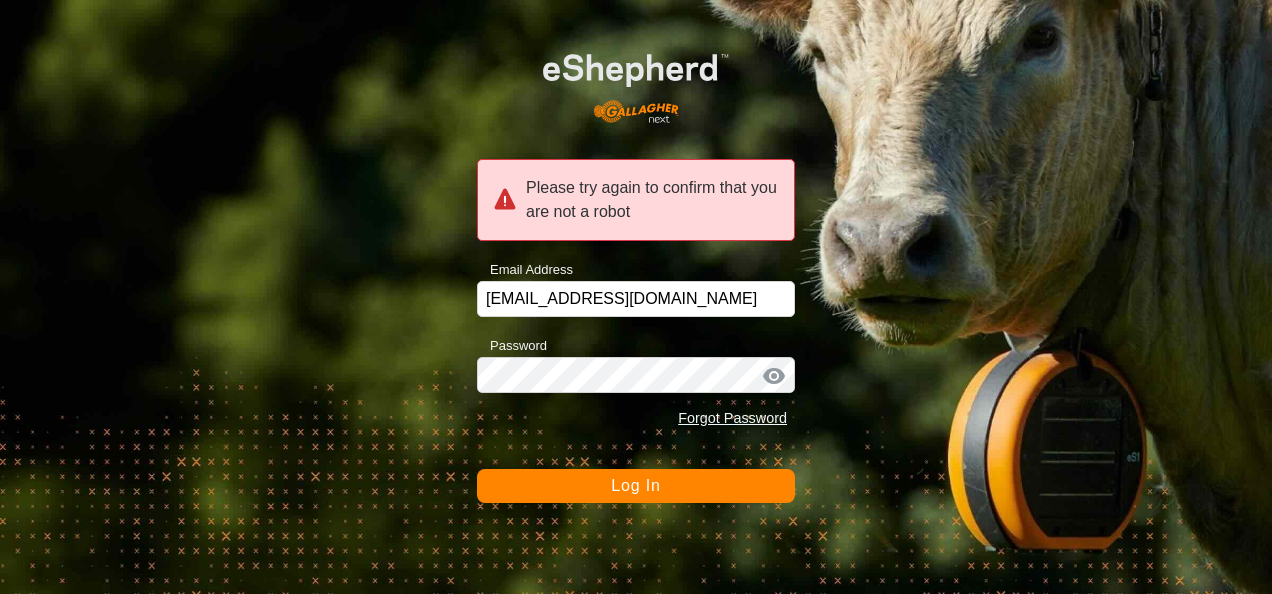 click on "Log In" 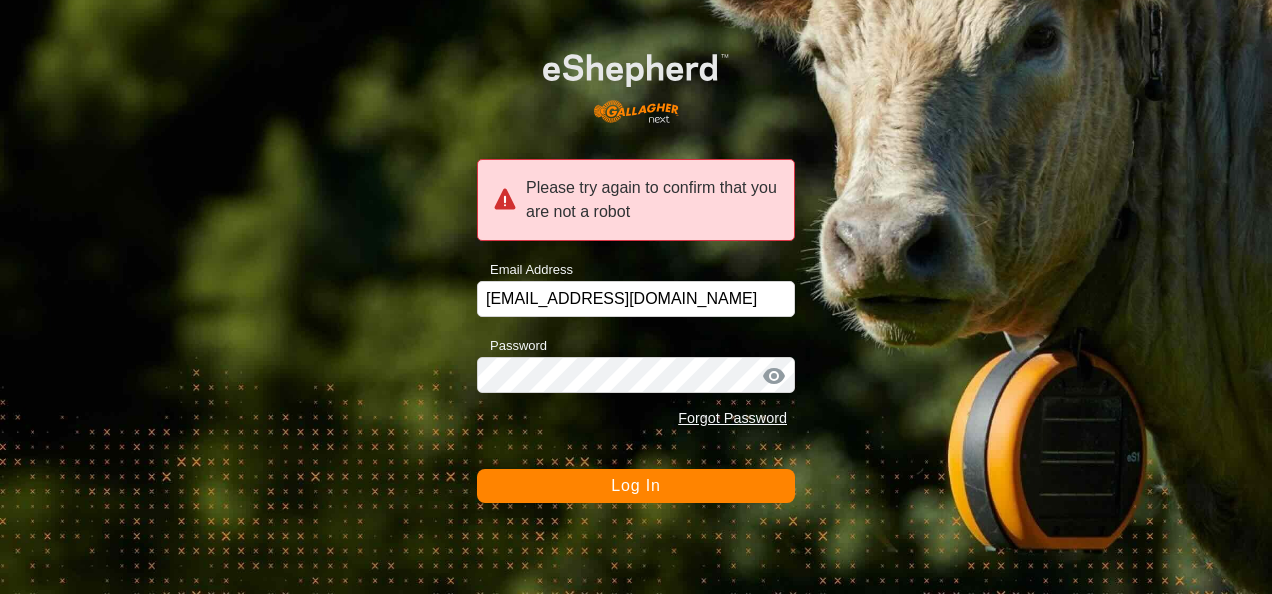 click 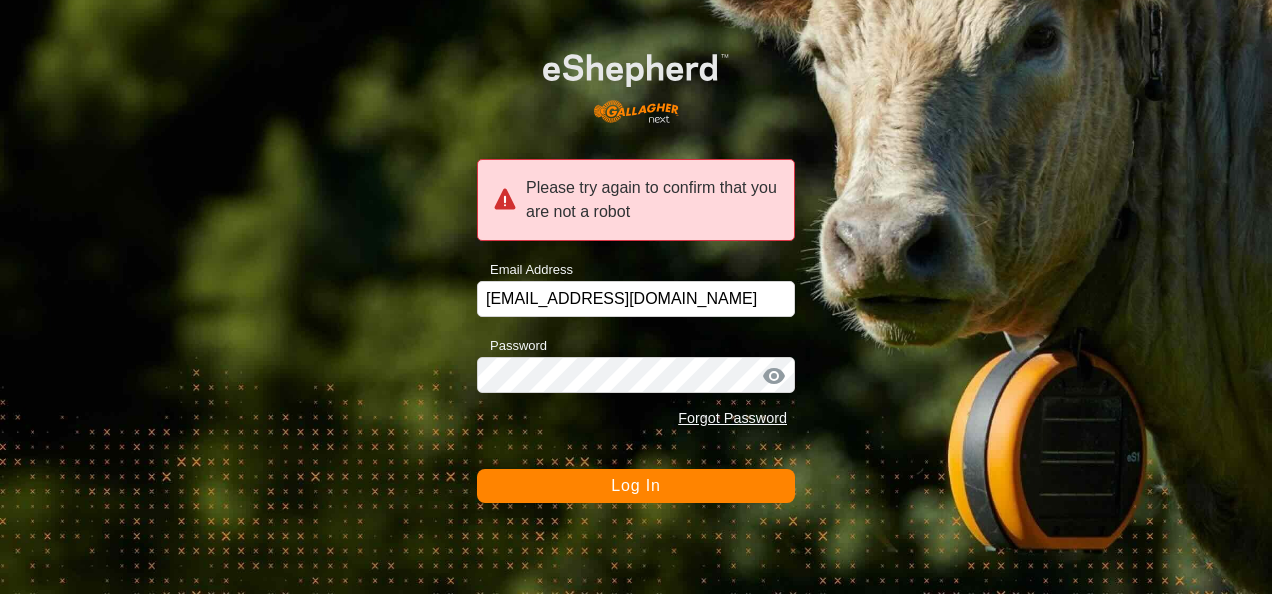 click on "Log In" 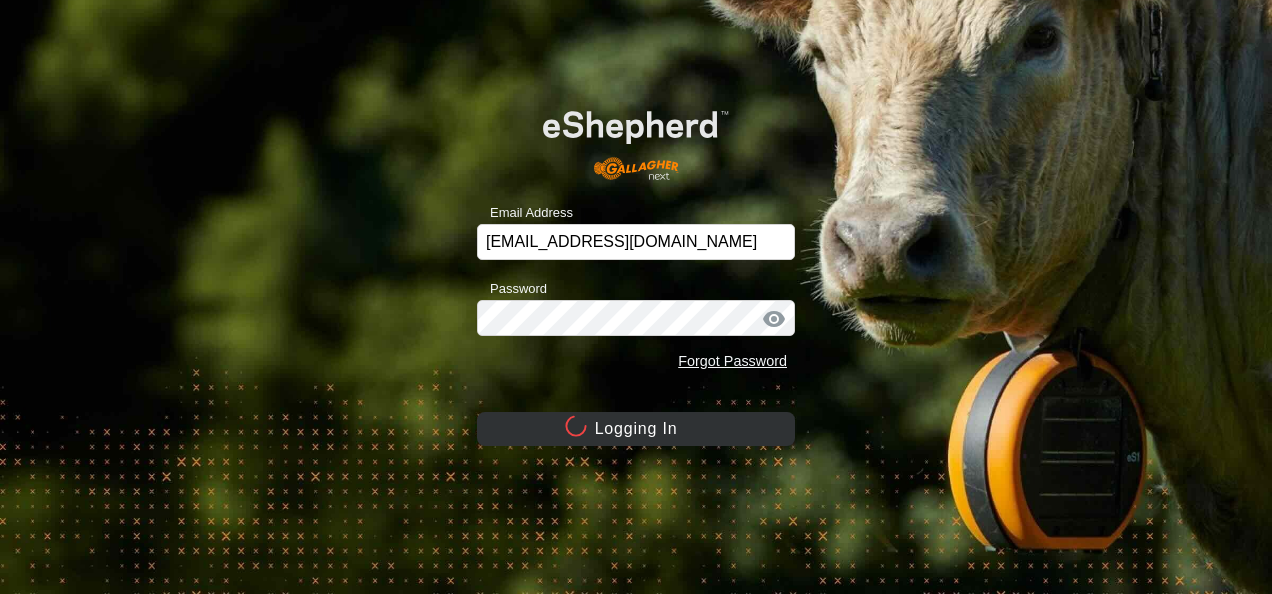 click on "Email Address [EMAIL_ADDRESS][DOMAIN_NAME]" 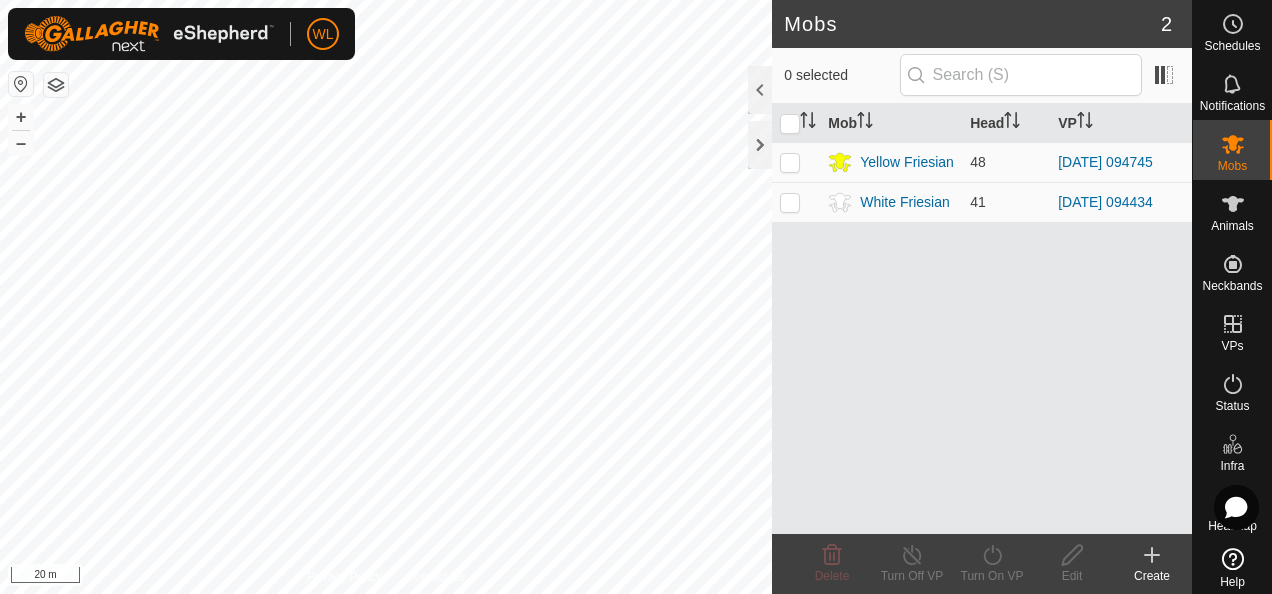 click 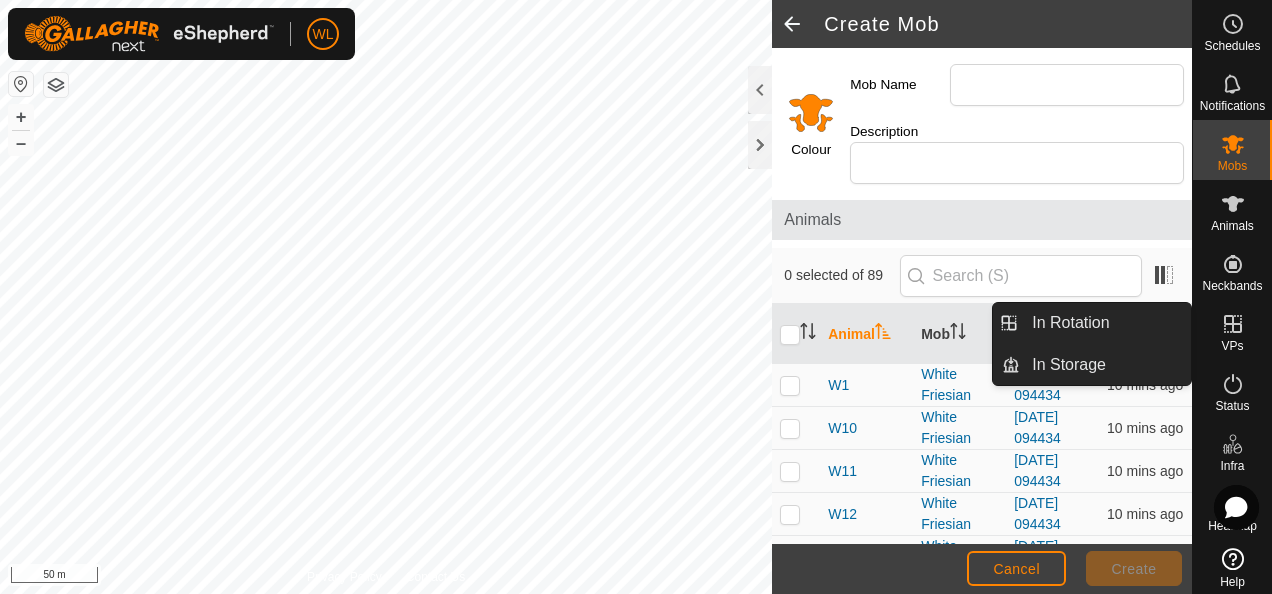 click on "VPs" at bounding box center (1232, 346) 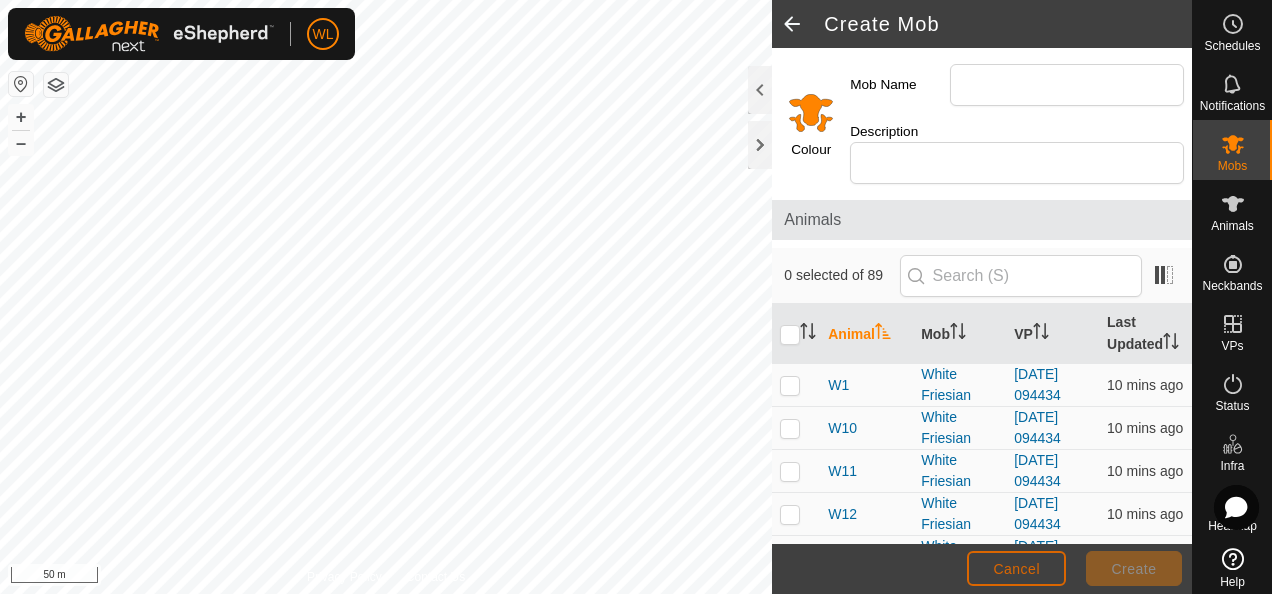click on "Cancel" 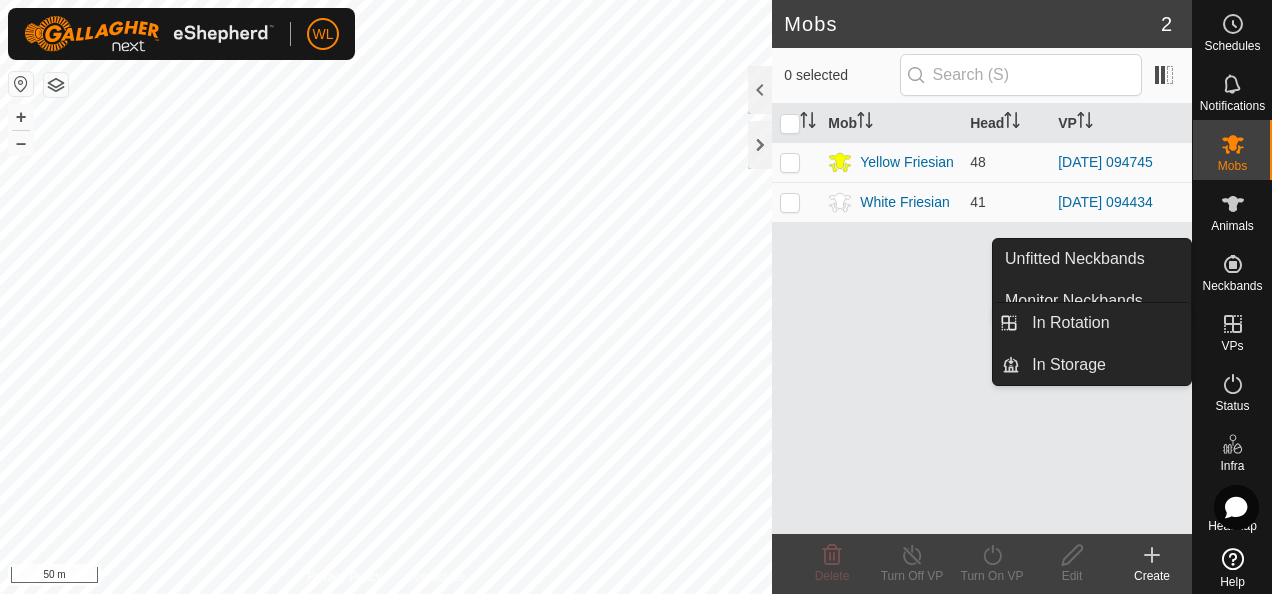 click 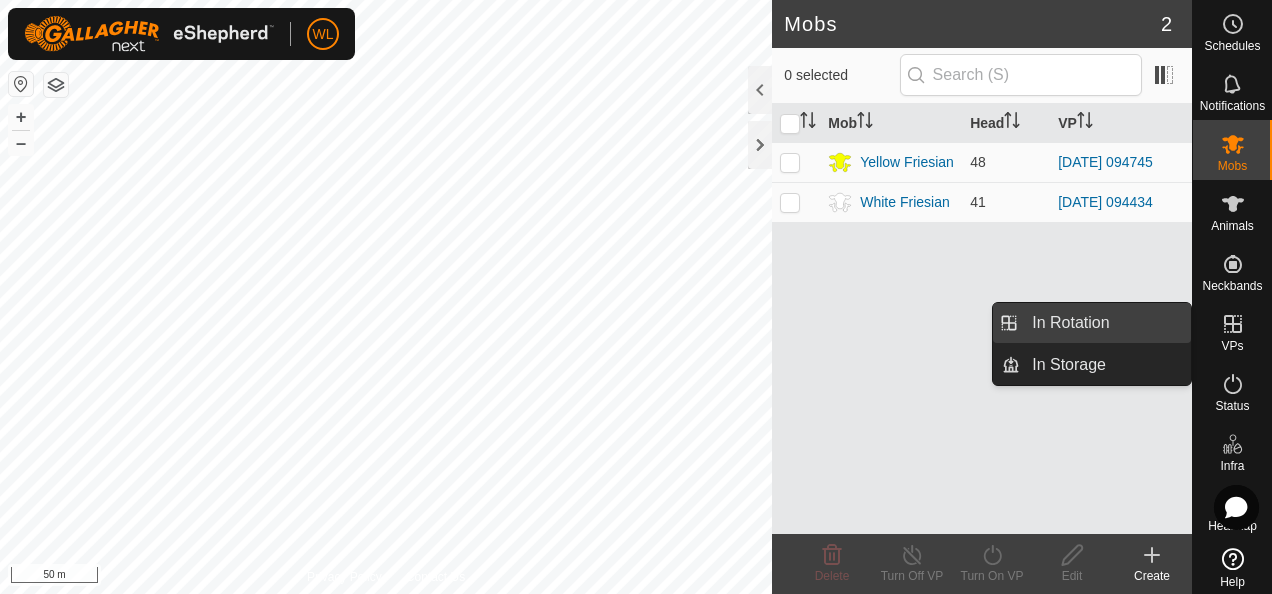drag, startPoint x: 1125, startPoint y: 331, endPoint x: 1116, endPoint y: 337, distance: 10.816654 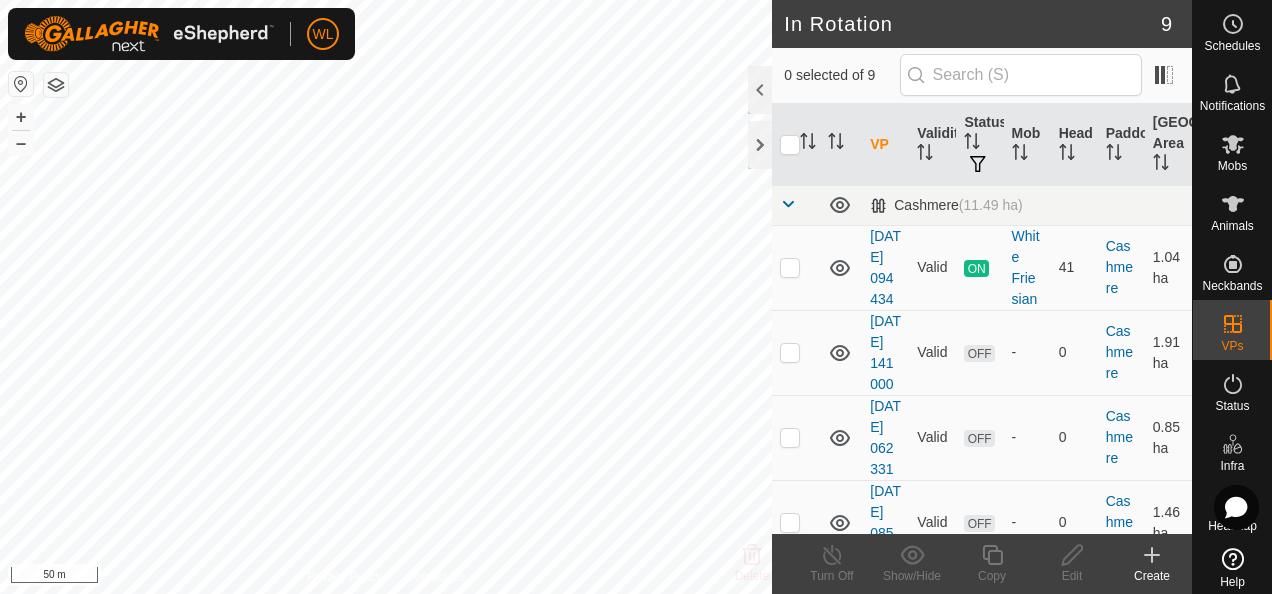 click 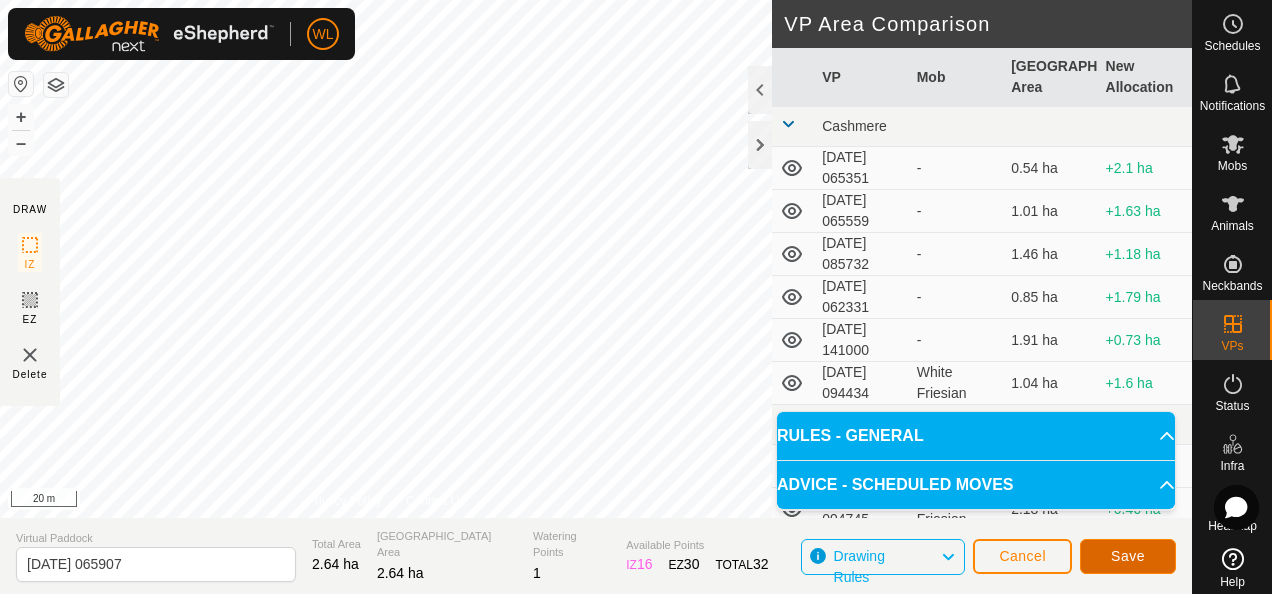 click on "Save" 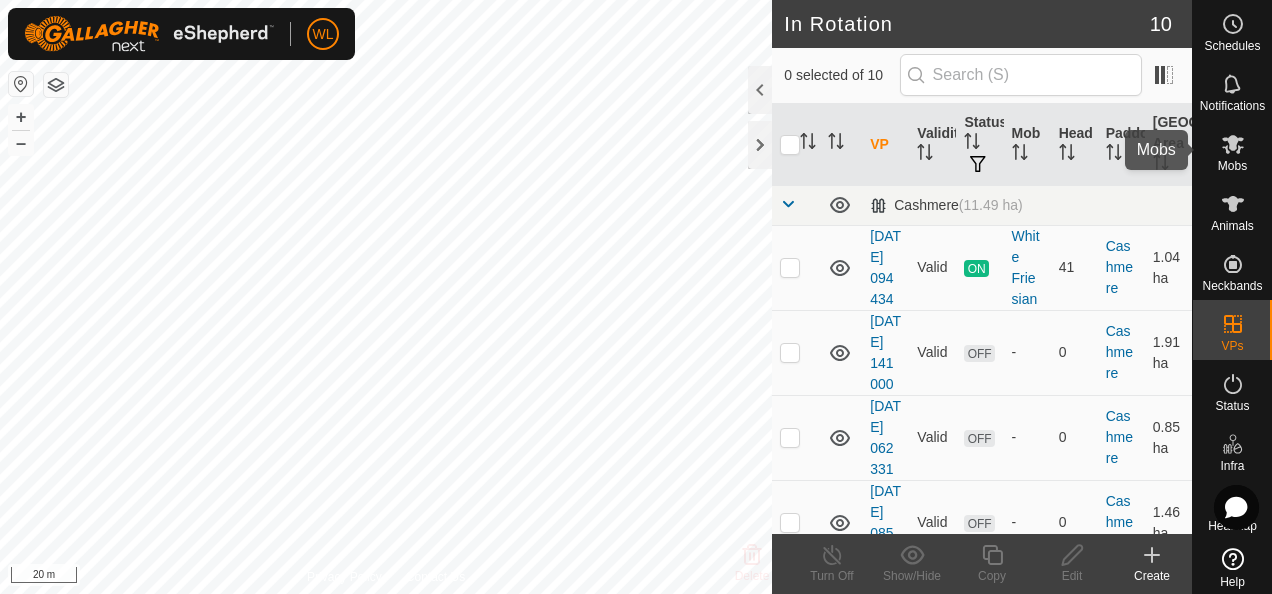 click 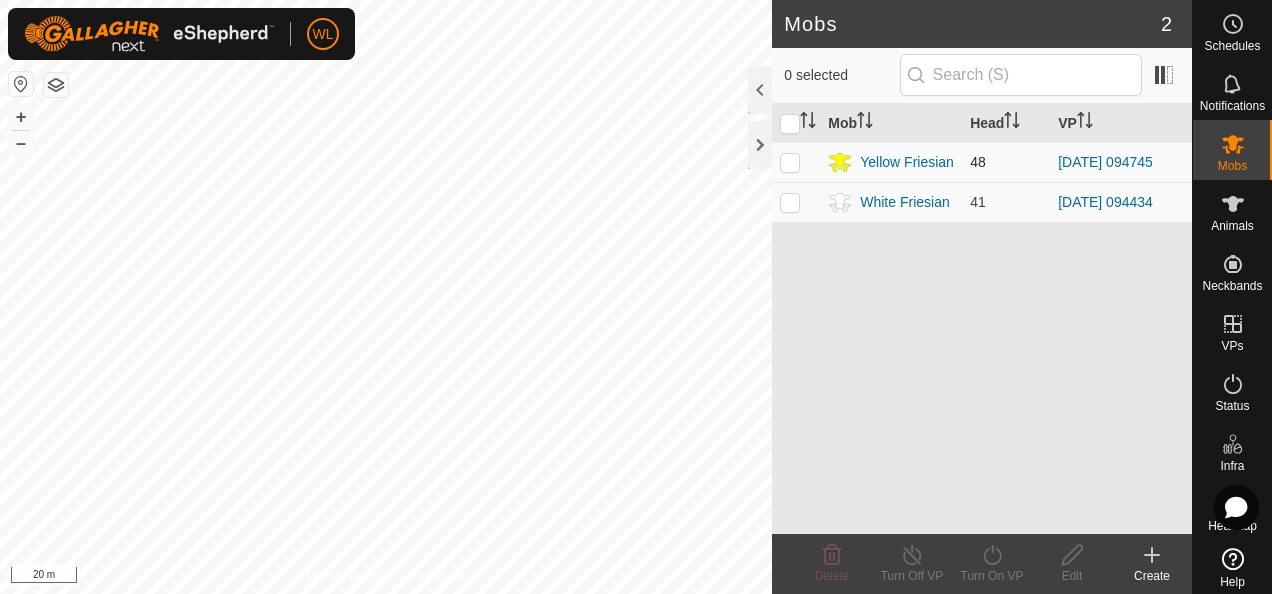 click at bounding box center [790, 162] 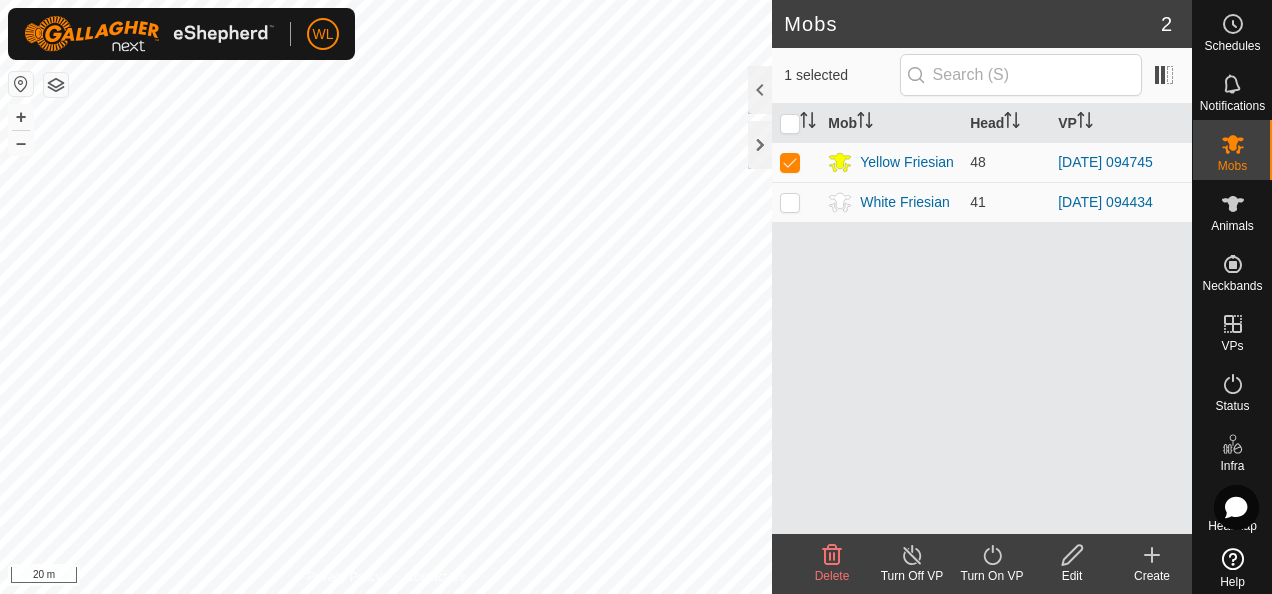 click 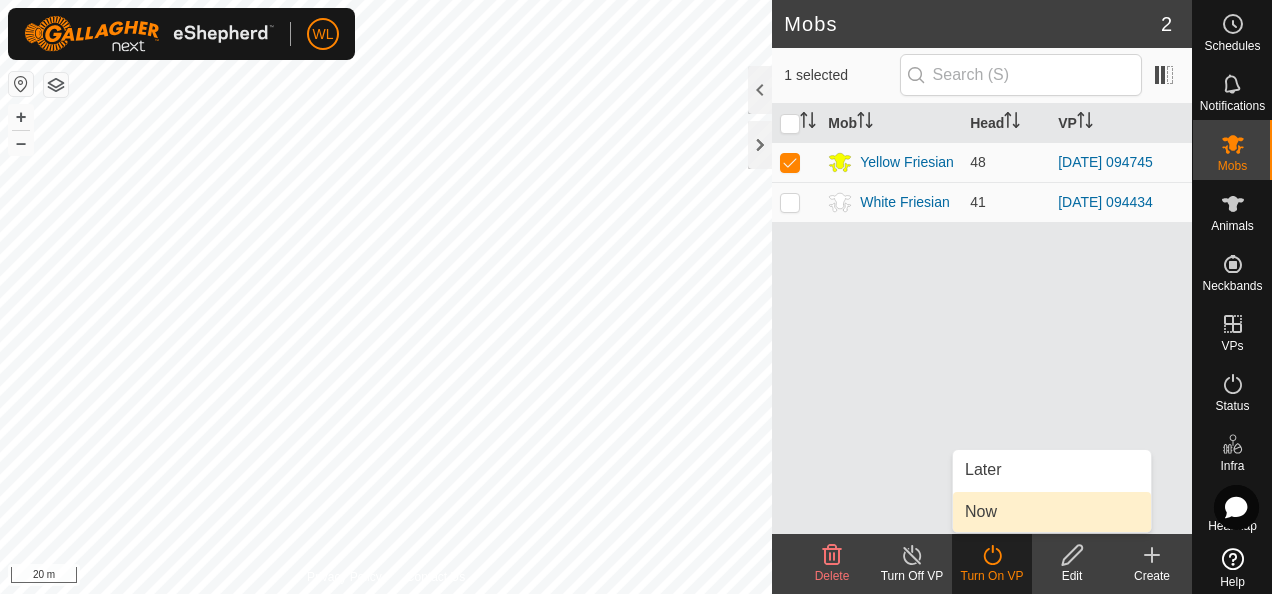 click on "Now" at bounding box center [1052, 512] 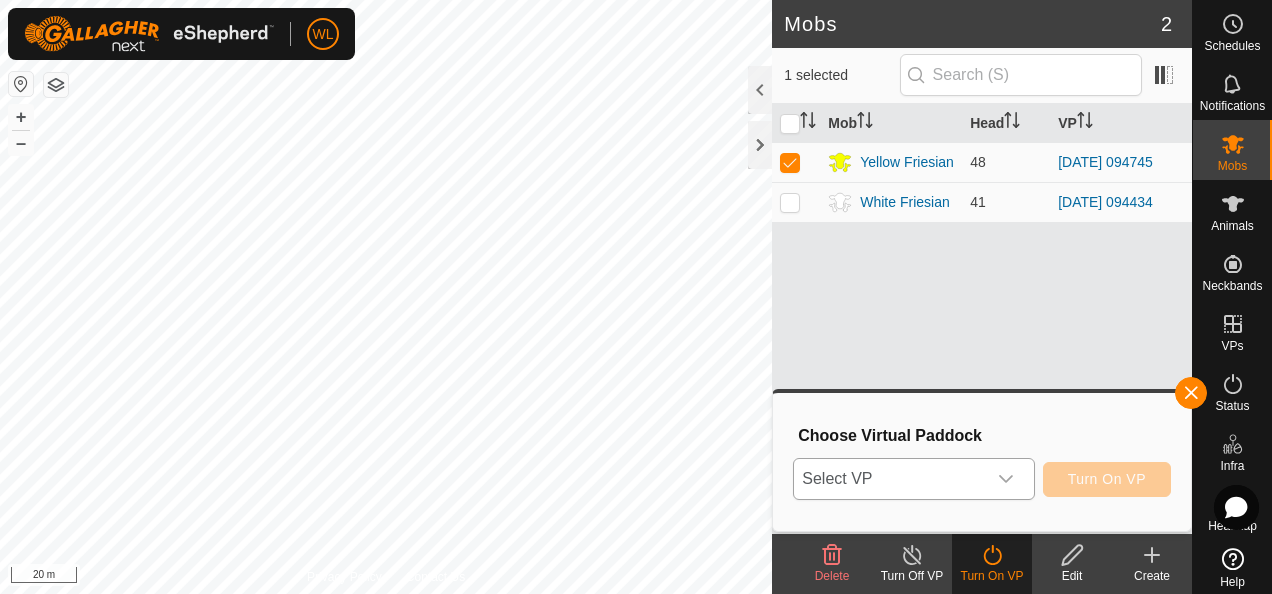 click at bounding box center [1006, 479] 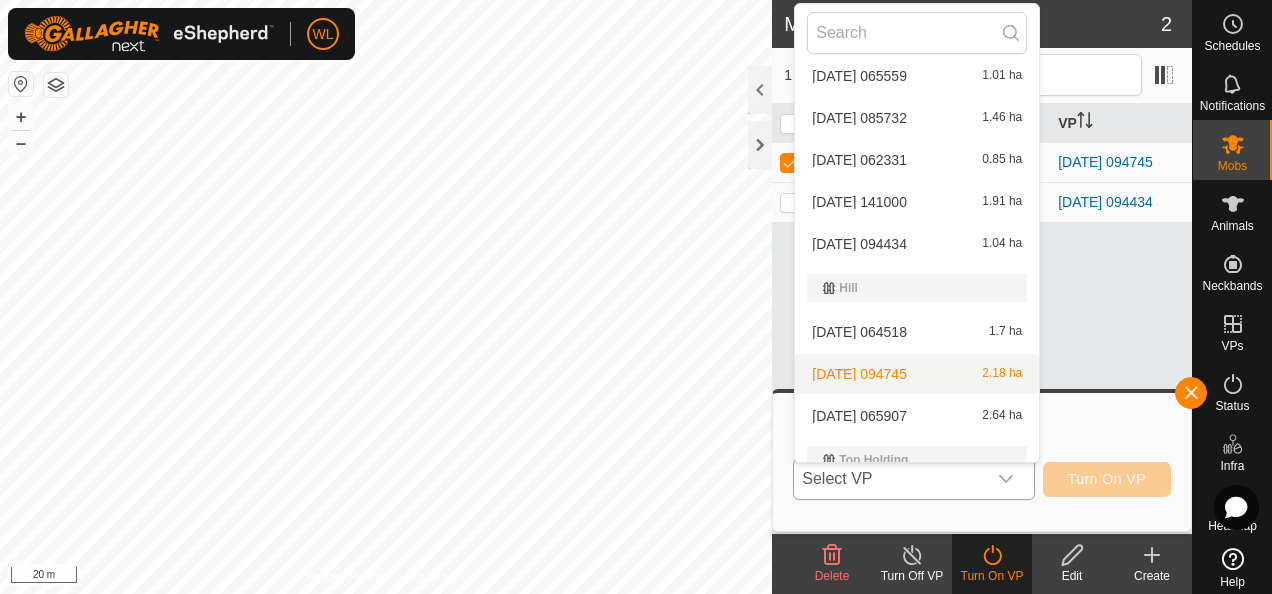 scroll, scrollTop: 126, scrollLeft: 0, axis: vertical 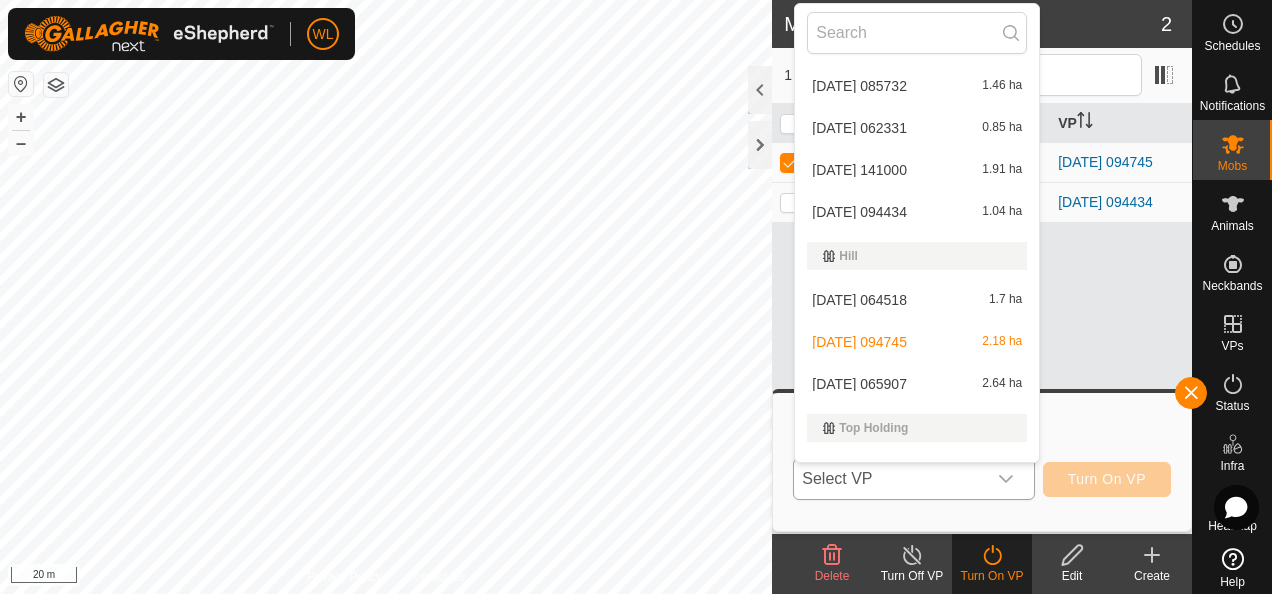 click on "[DATE] 065907  2.64 ha" at bounding box center [917, 384] 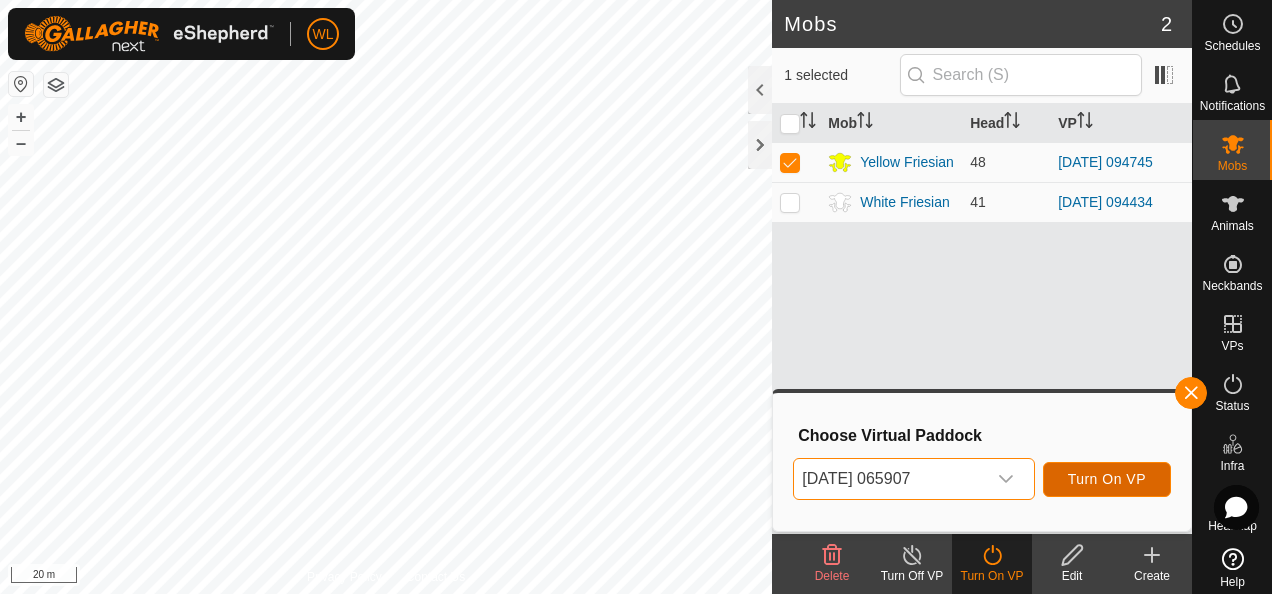 click on "Turn On VP" at bounding box center (1107, 479) 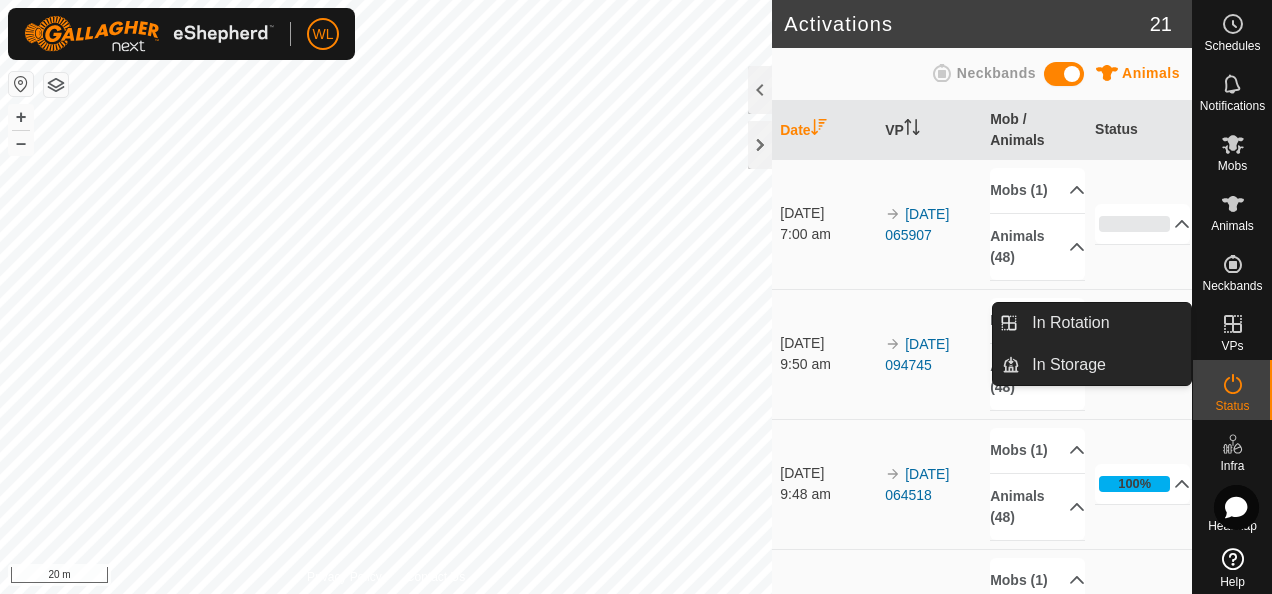 click 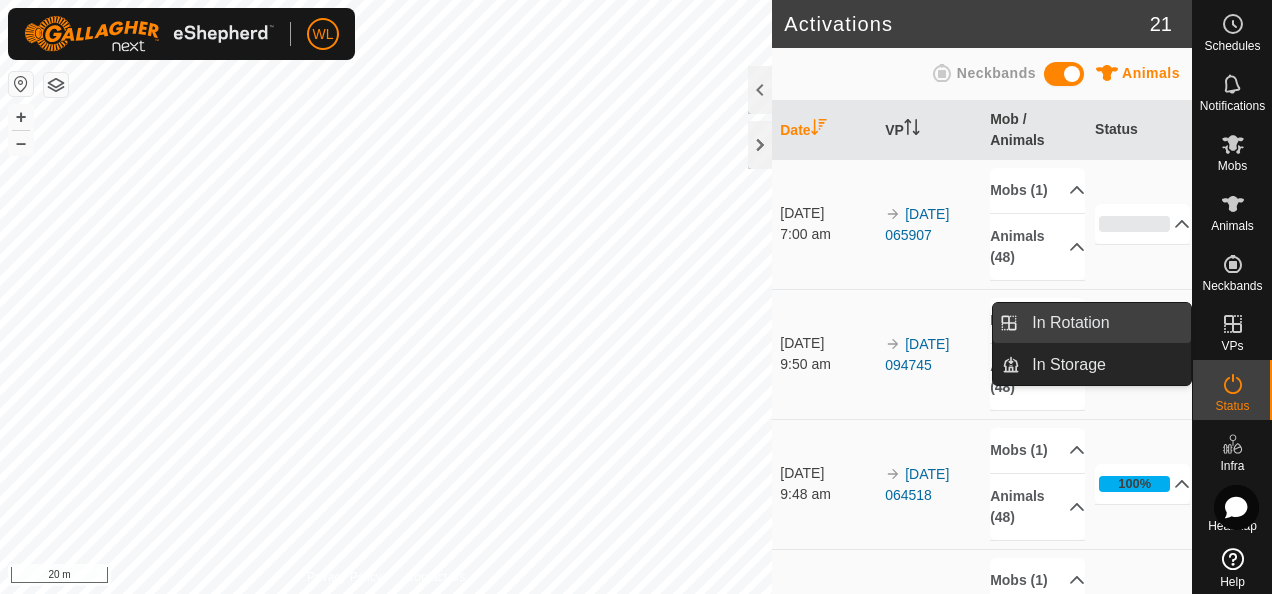 click on "In Rotation" at bounding box center [1105, 323] 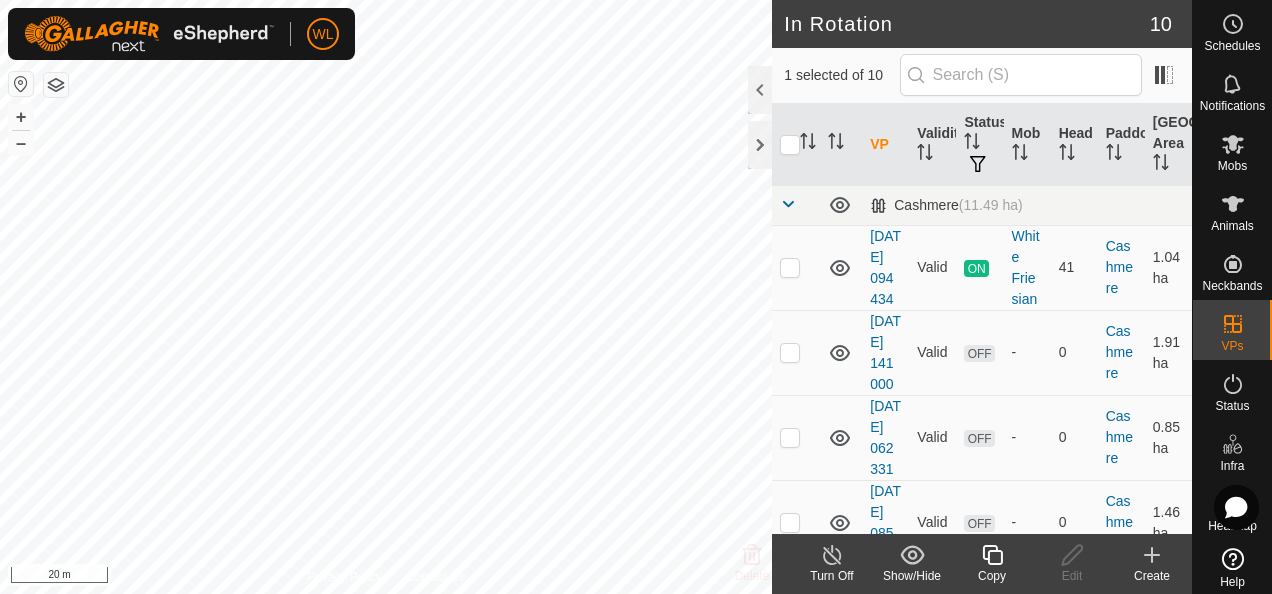 click 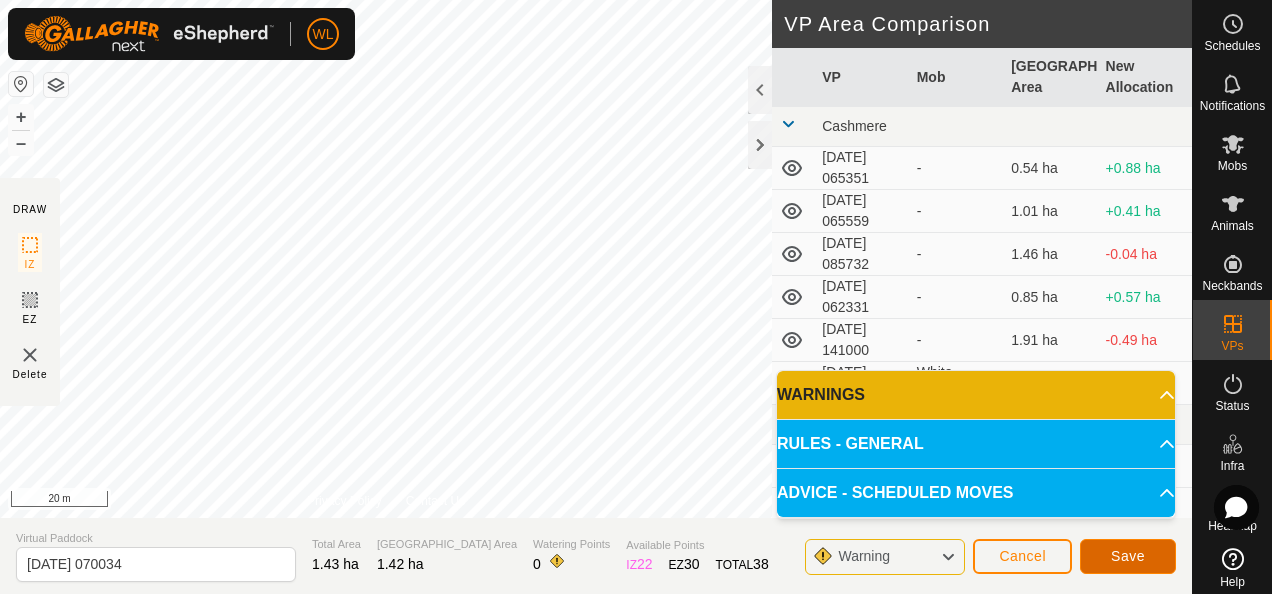 click on "Save" 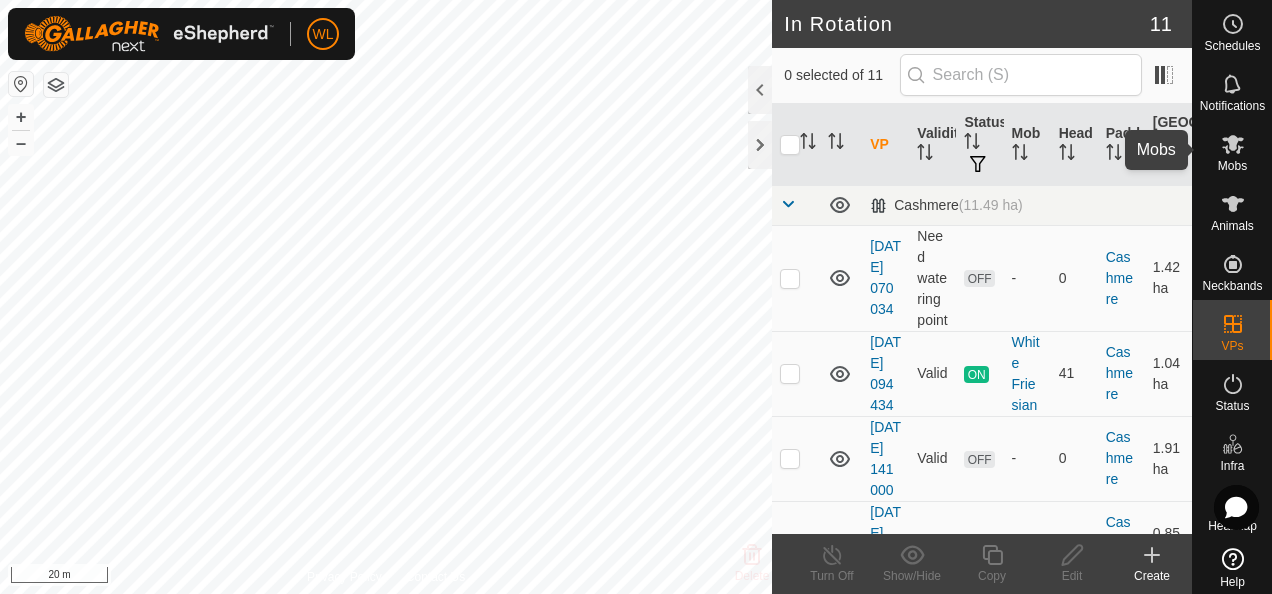 click 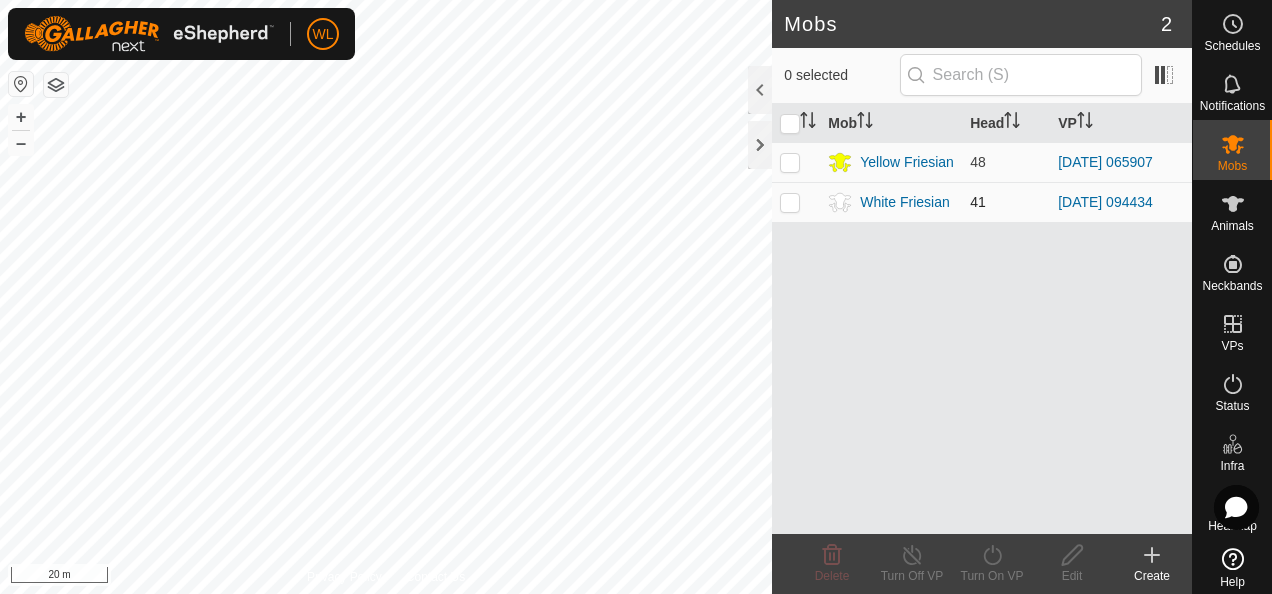 click at bounding box center (790, 202) 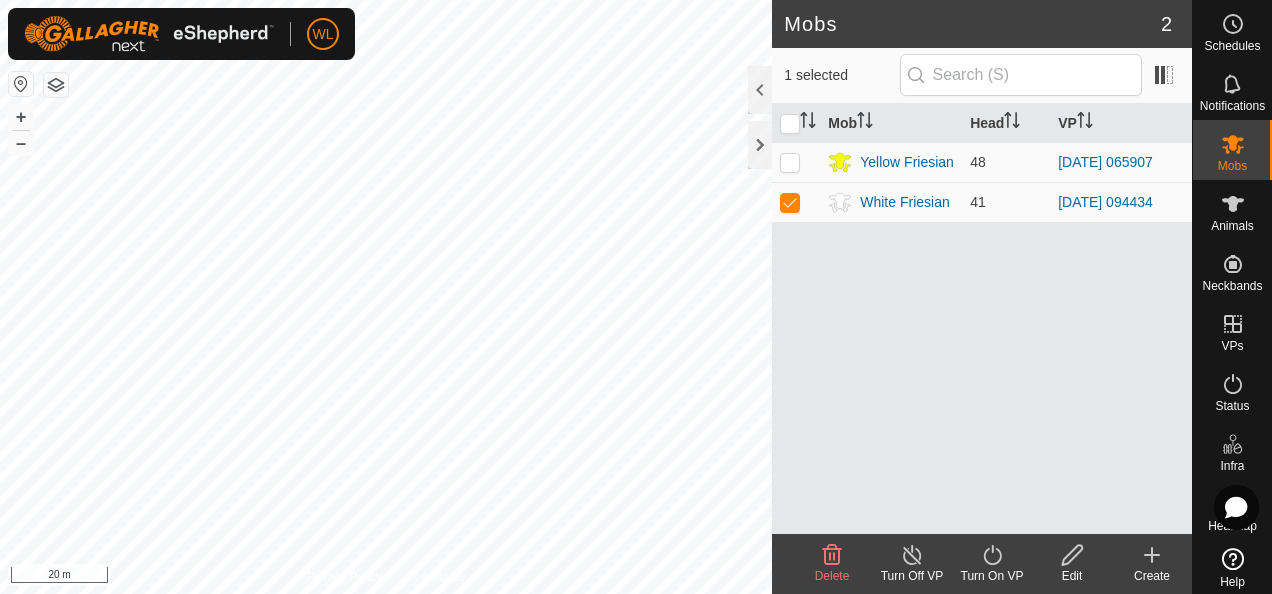 click 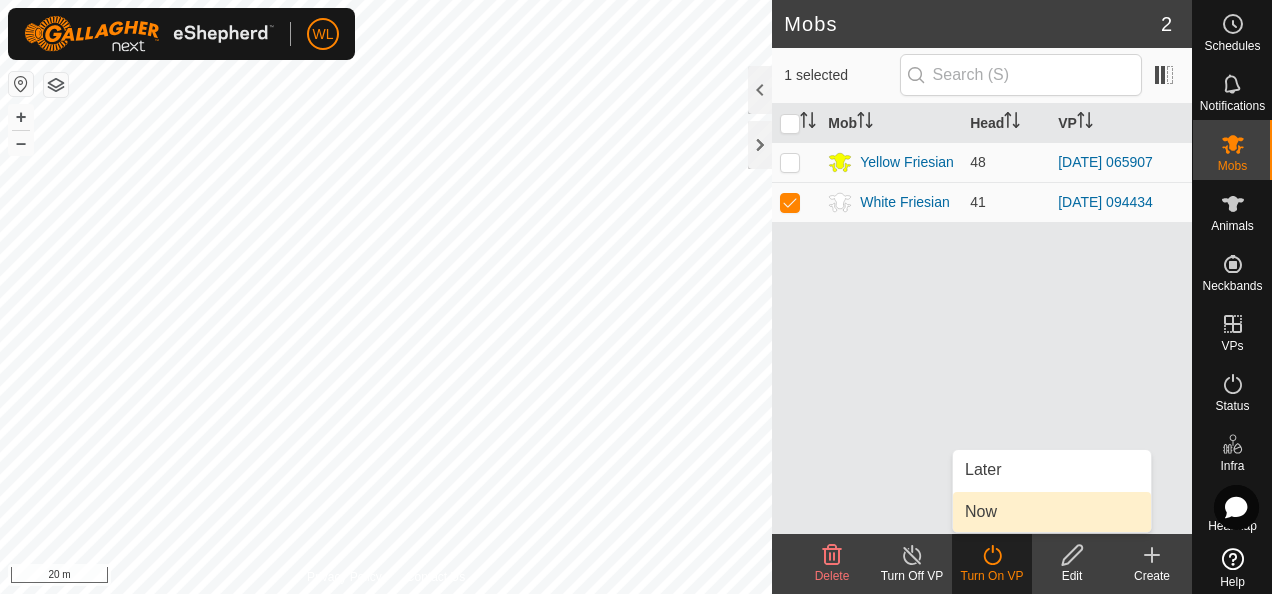 click on "Now" at bounding box center [1052, 512] 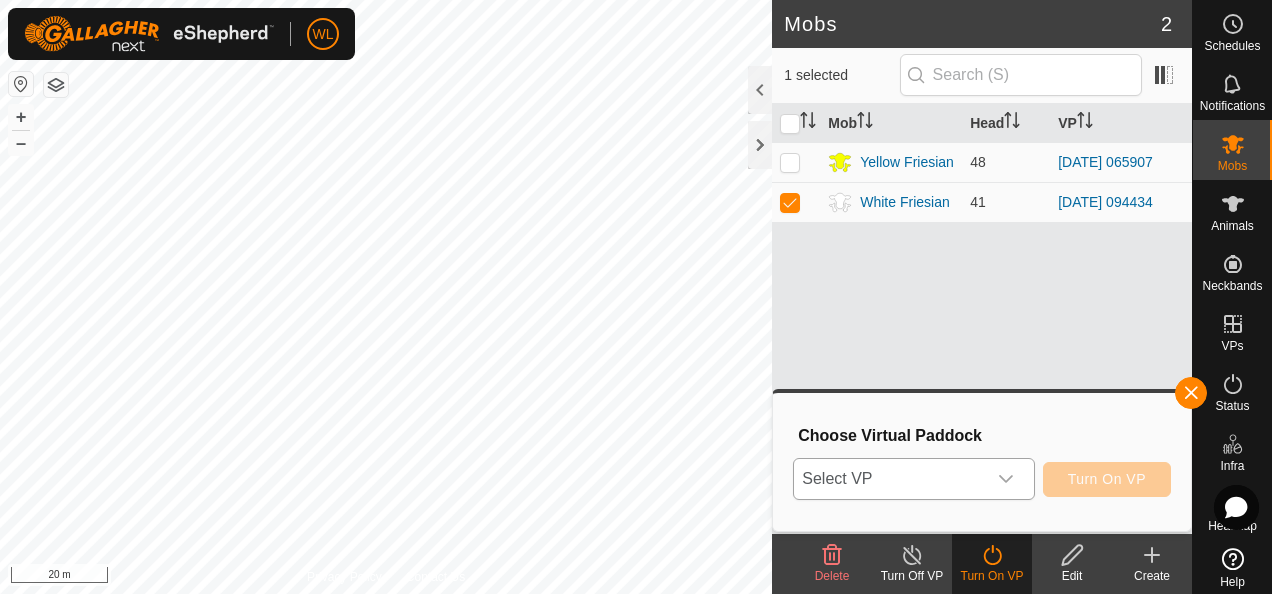 click at bounding box center [1006, 479] 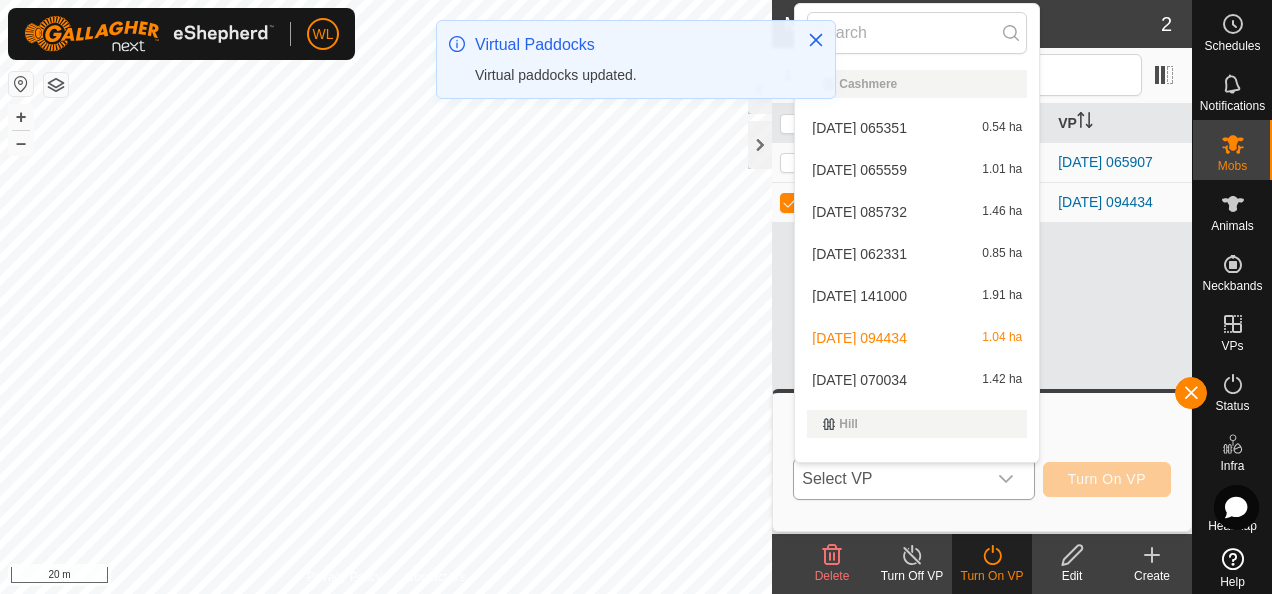 scroll, scrollTop: 26, scrollLeft: 0, axis: vertical 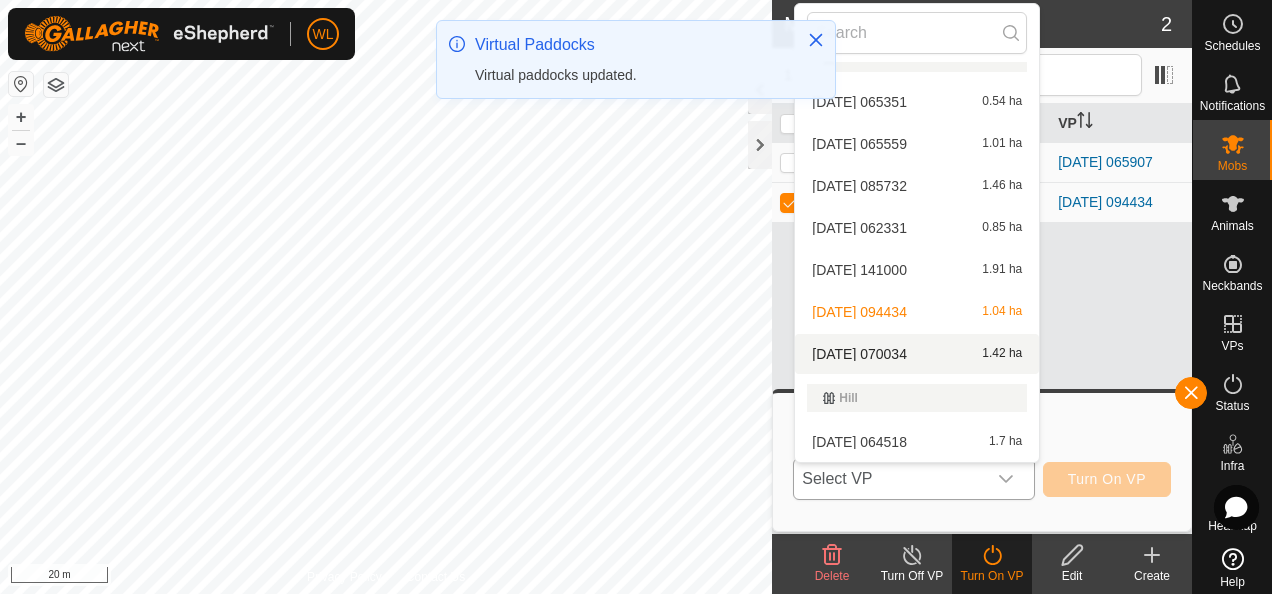 click on "[DATE] 070034  1.42 ha" at bounding box center (917, 354) 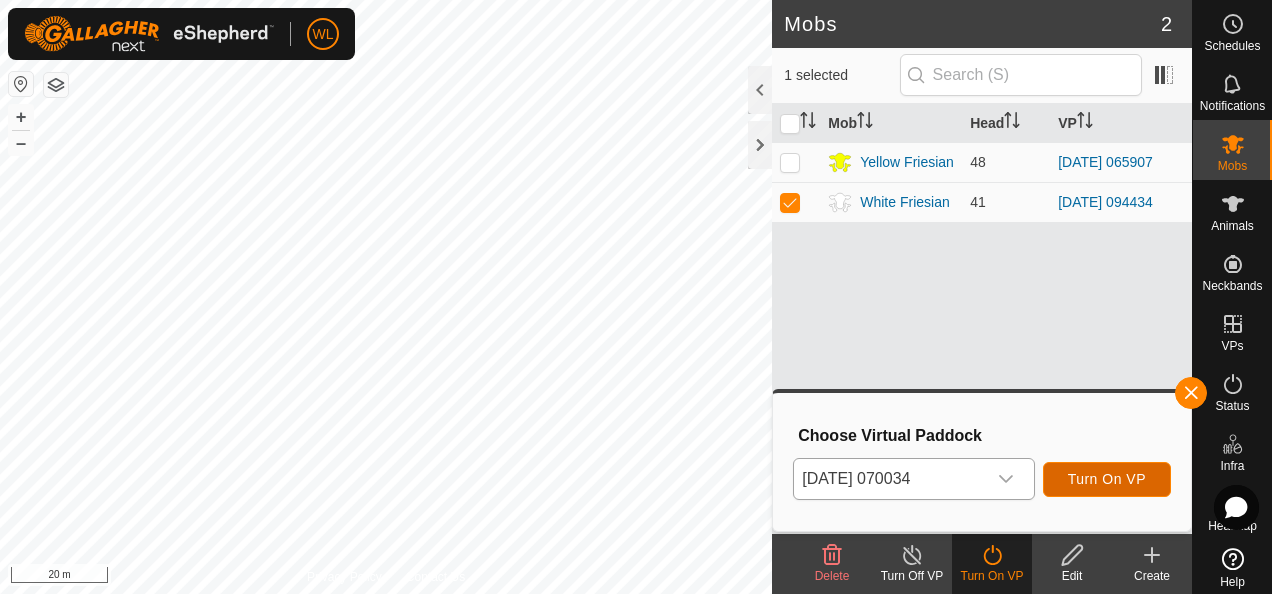 click on "Turn On VP" at bounding box center (1107, 479) 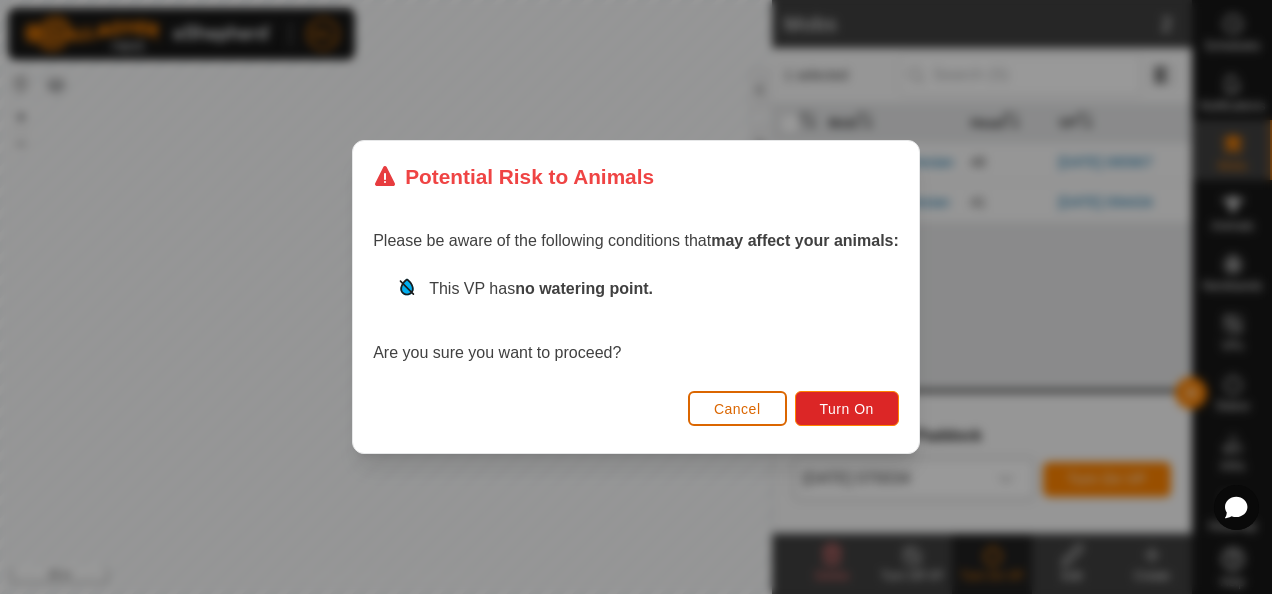 click on "Cancel" at bounding box center (737, 408) 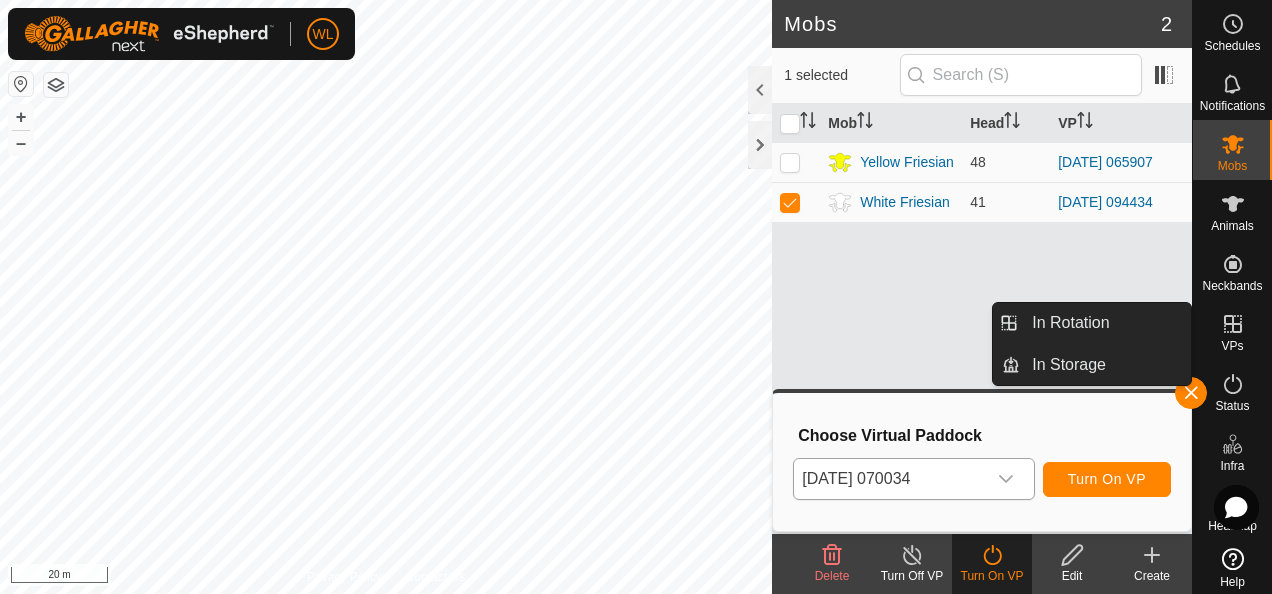 click 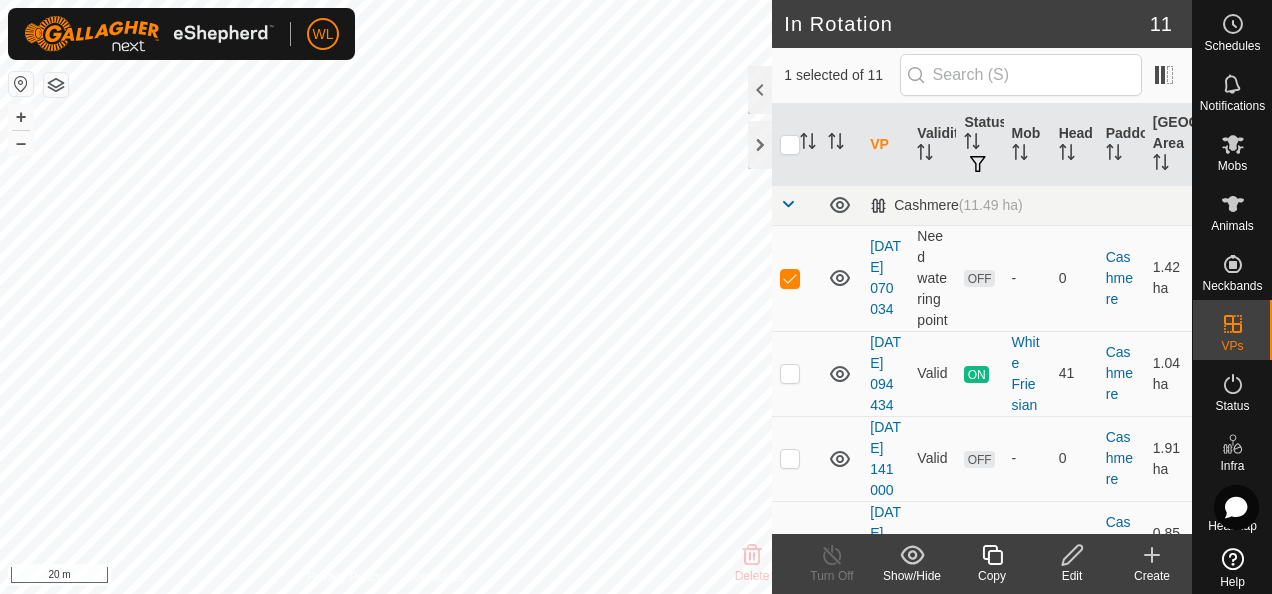 click 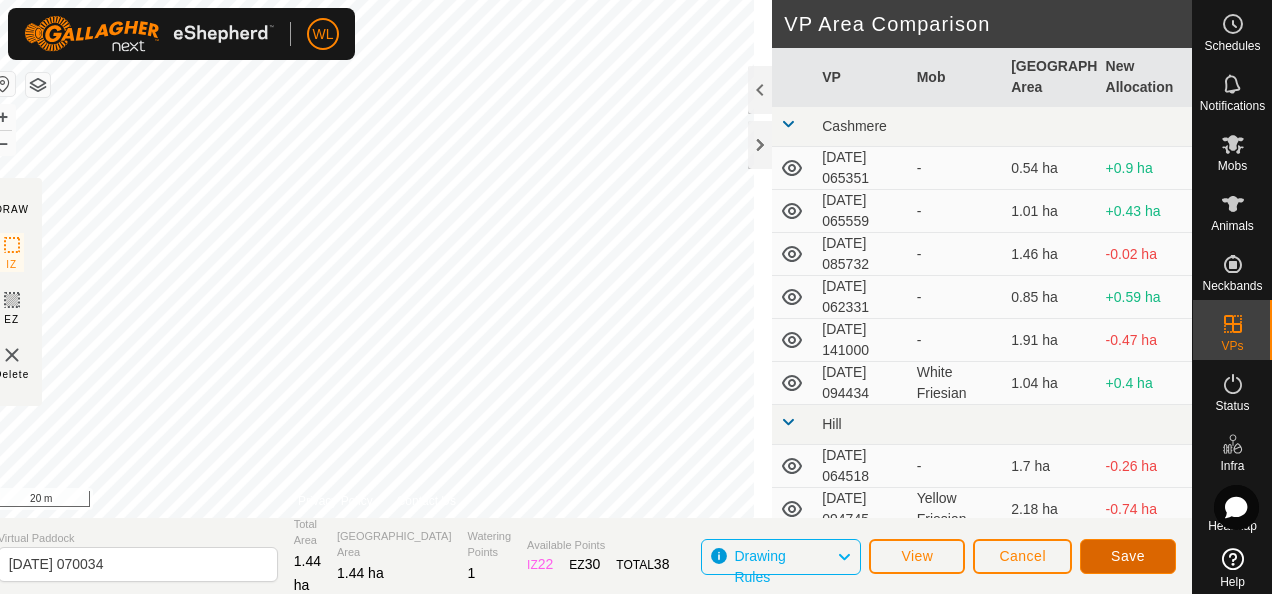 click on "Save" 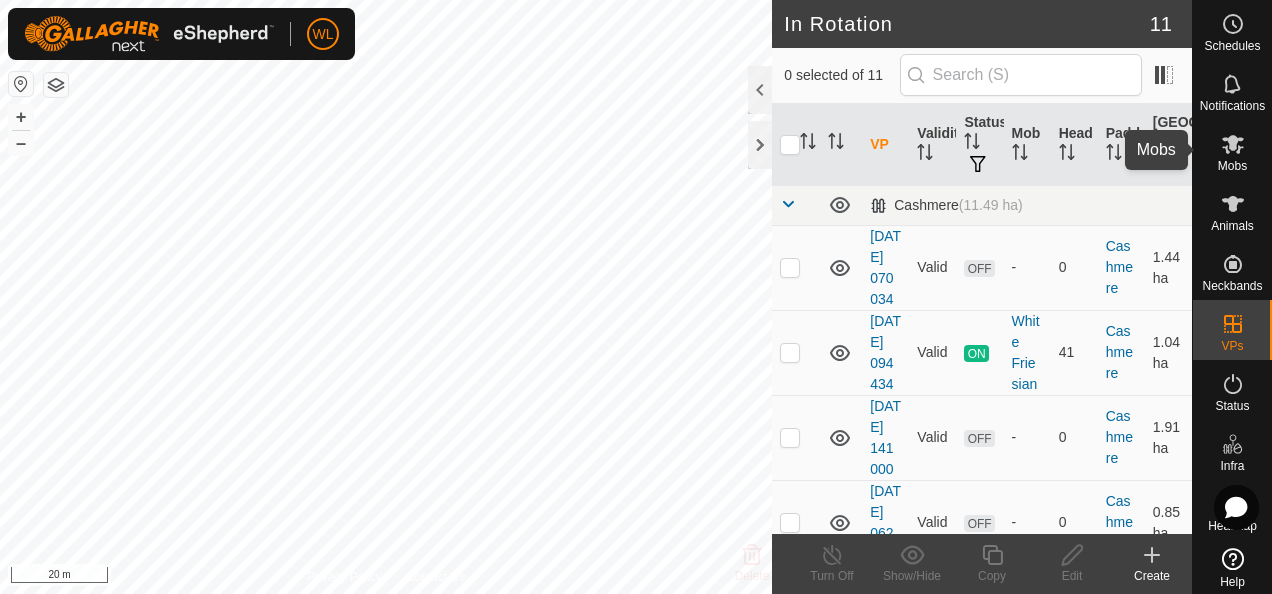 click at bounding box center (1233, 144) 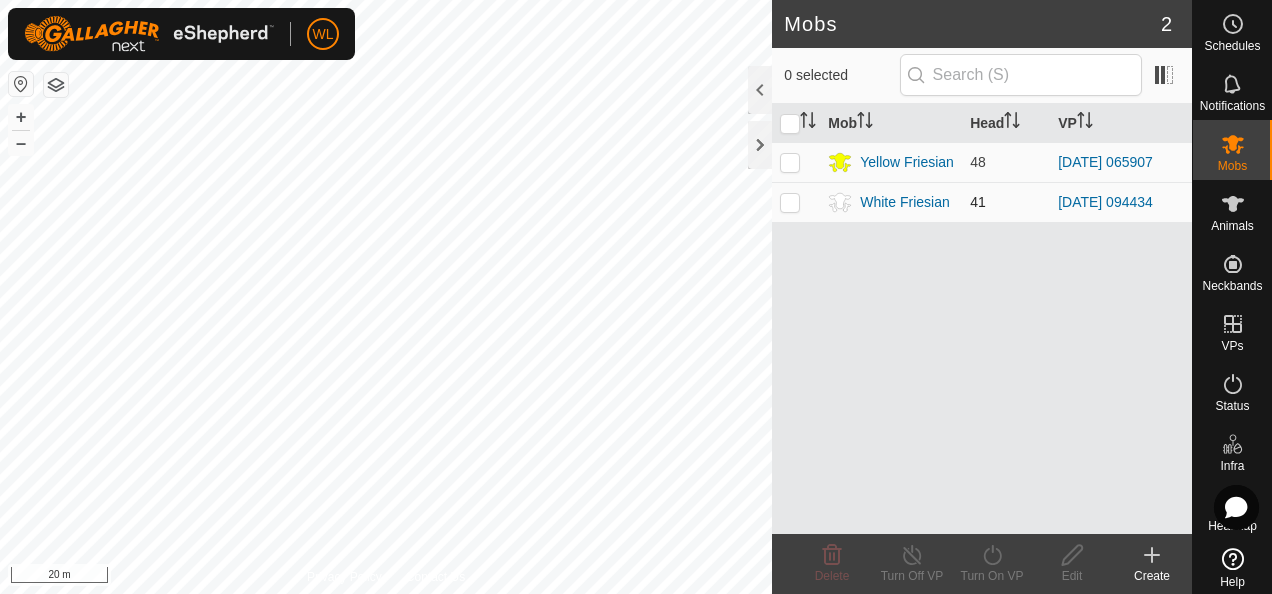 click at bounding box center (790, 202) 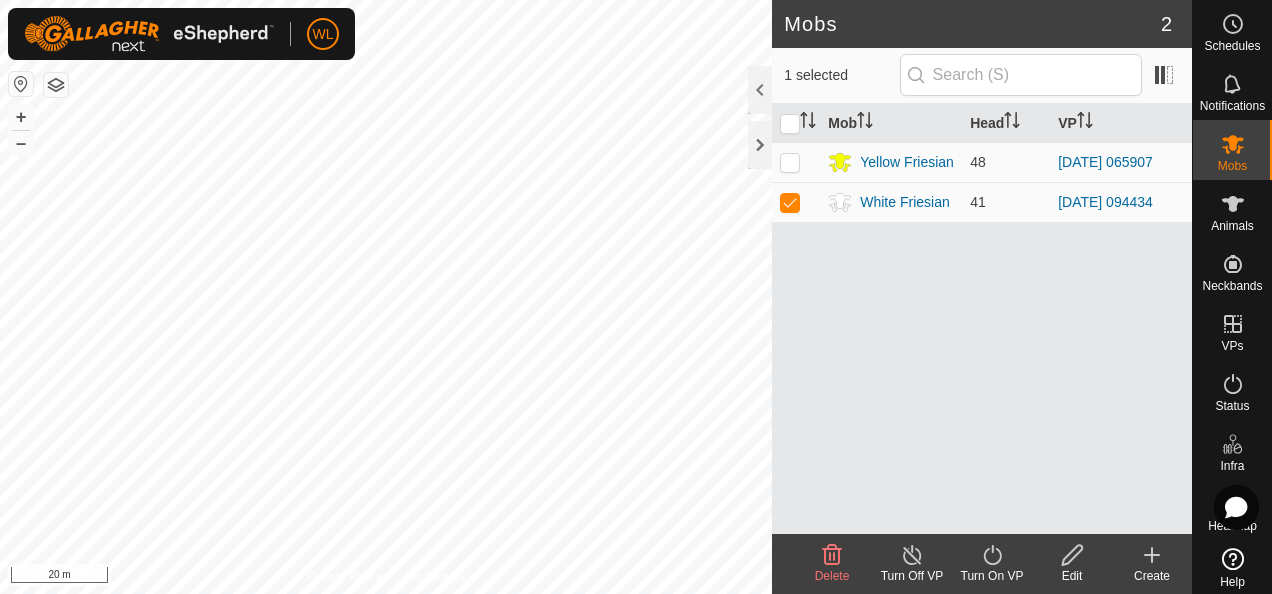 click 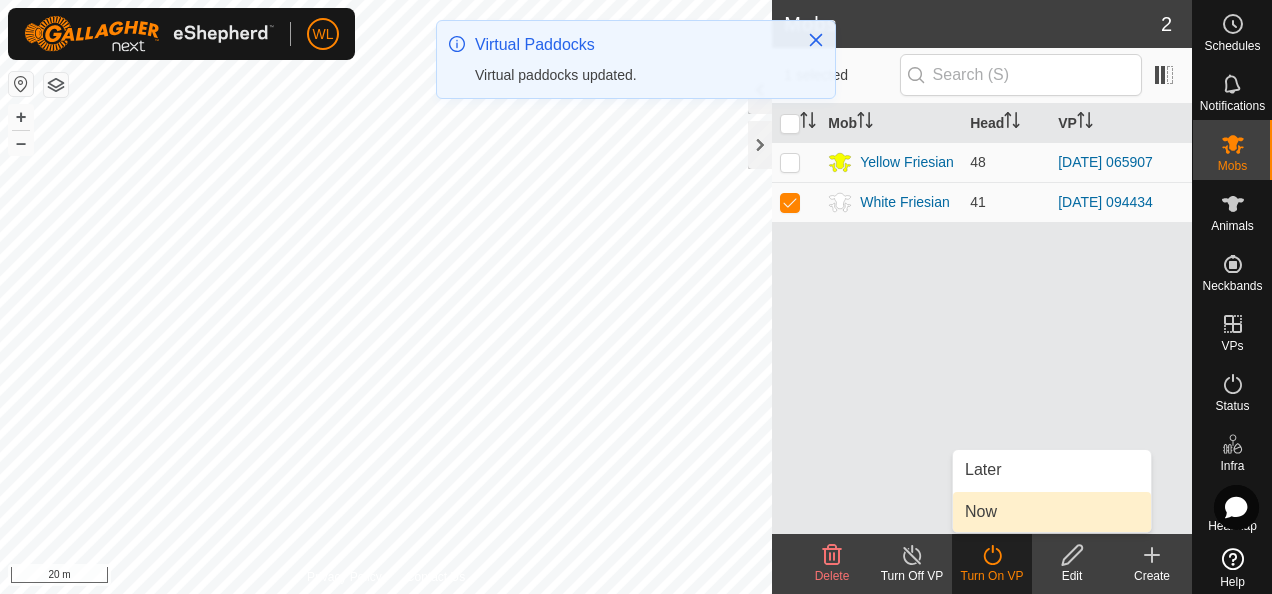 click on "Now" at bounding box center [1052, 512] 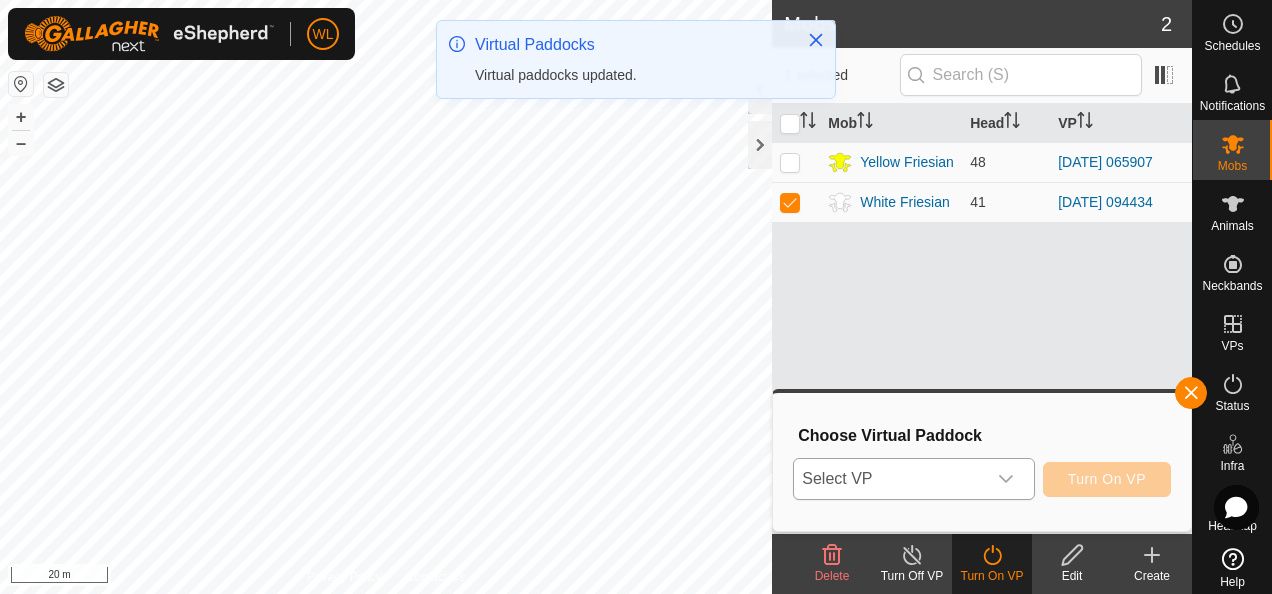 click at bounding box center (1006, 479) 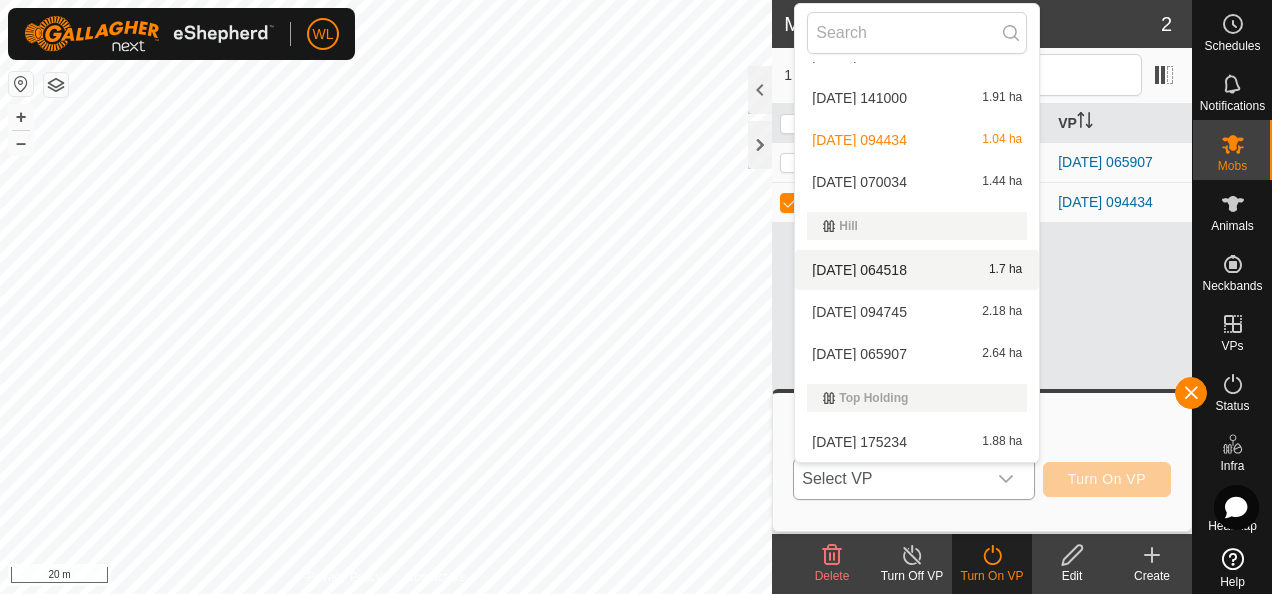 scroll, scrollTop: 0, scrollLeft: 0, axis: both 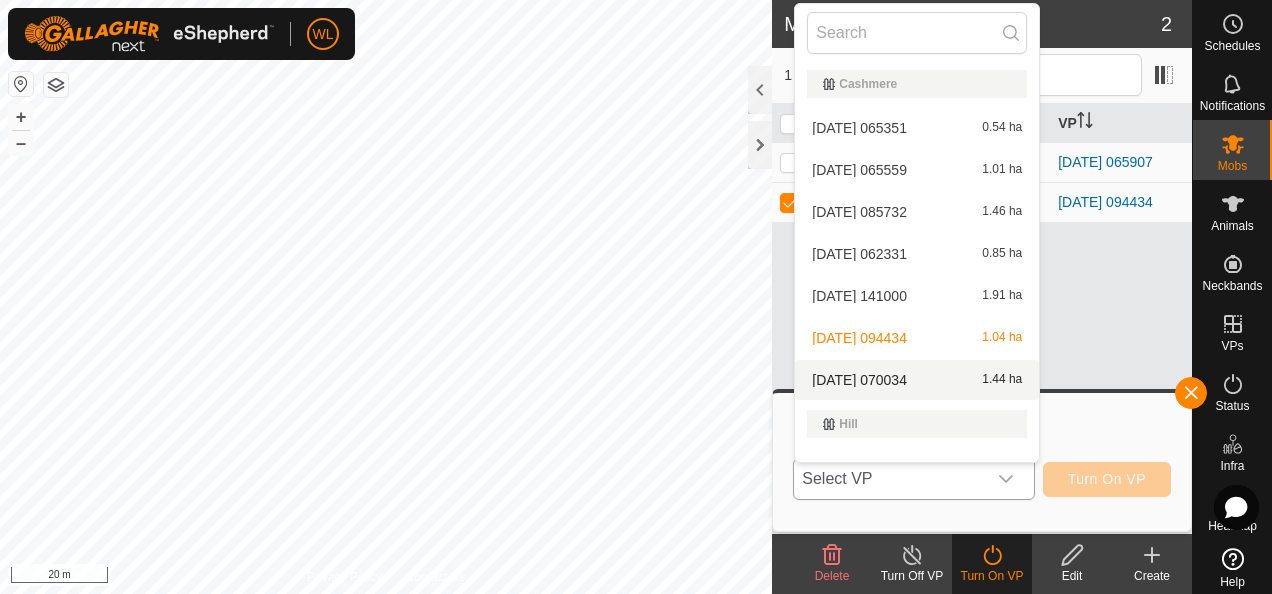 click on "[DATE] 070034  1.44 ha" at bounding box center [917, 380] 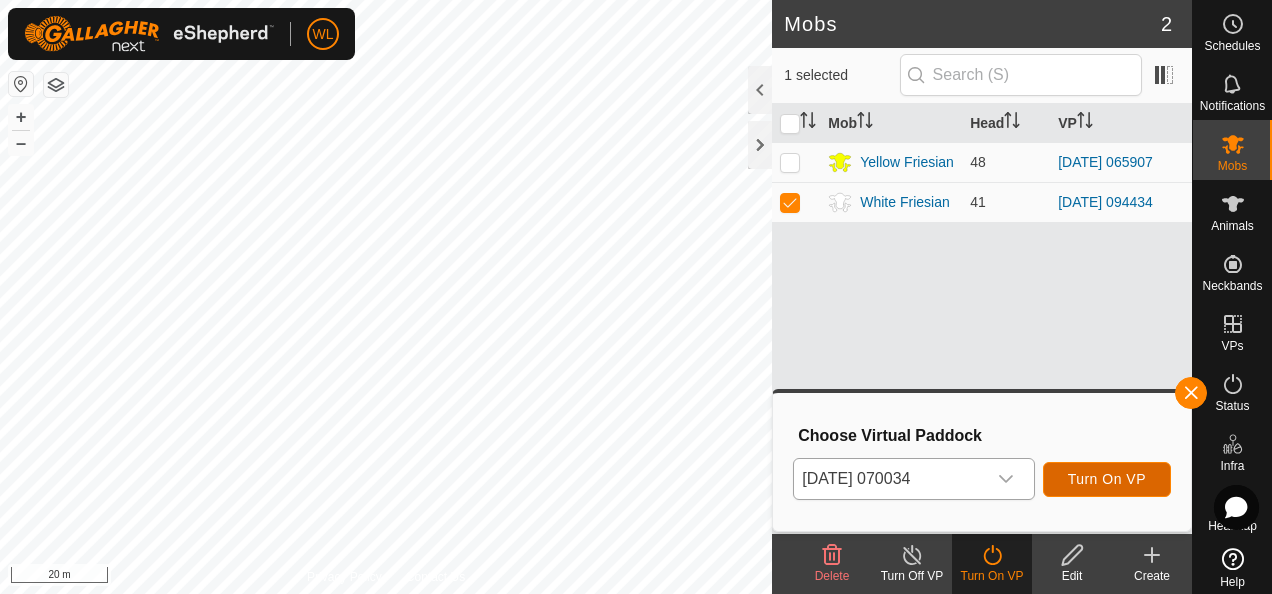 click on "Turn On VP" at bounding box center [1107, 479] 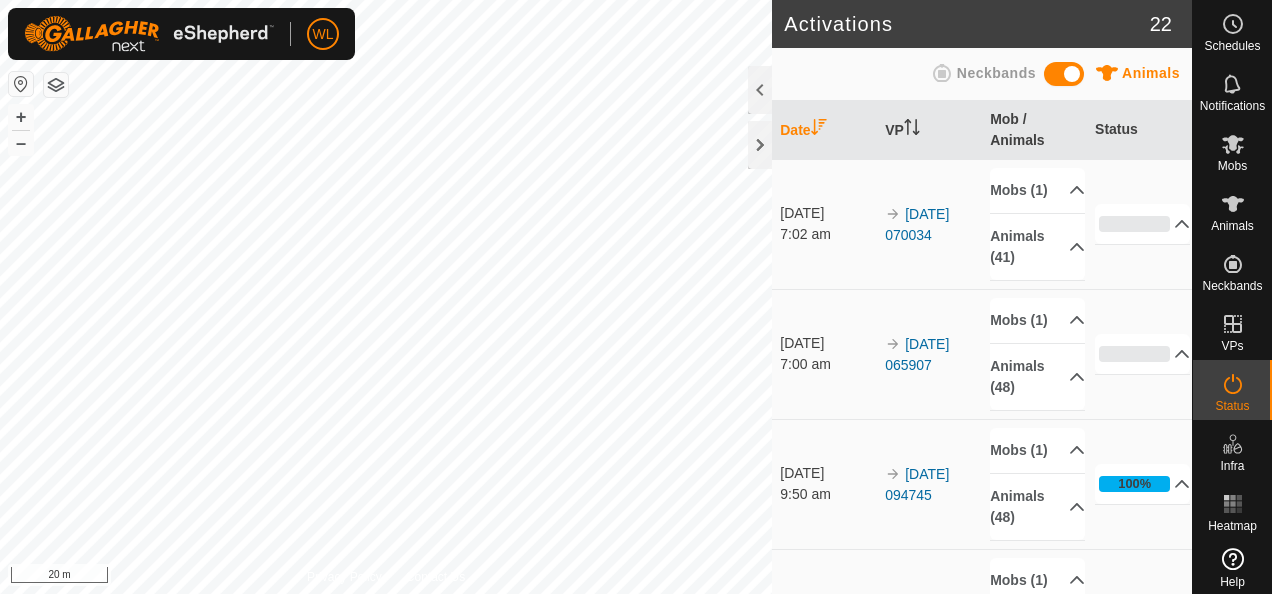 scroll, scrollTop: 0, scrollLeft: 0, axis: both 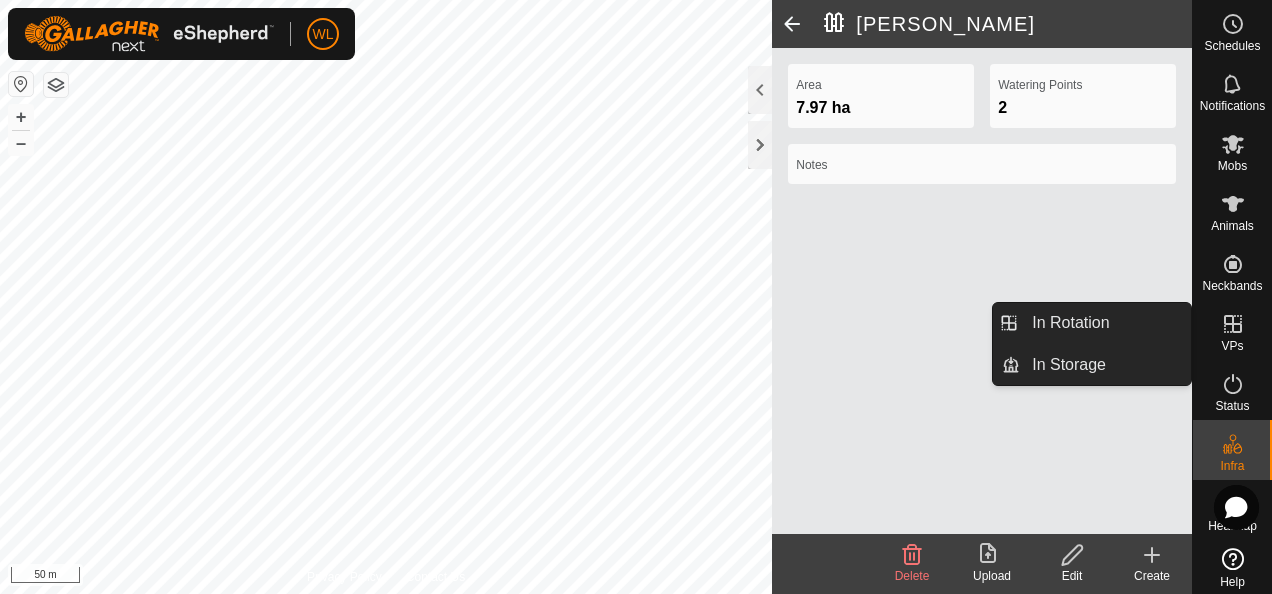 click 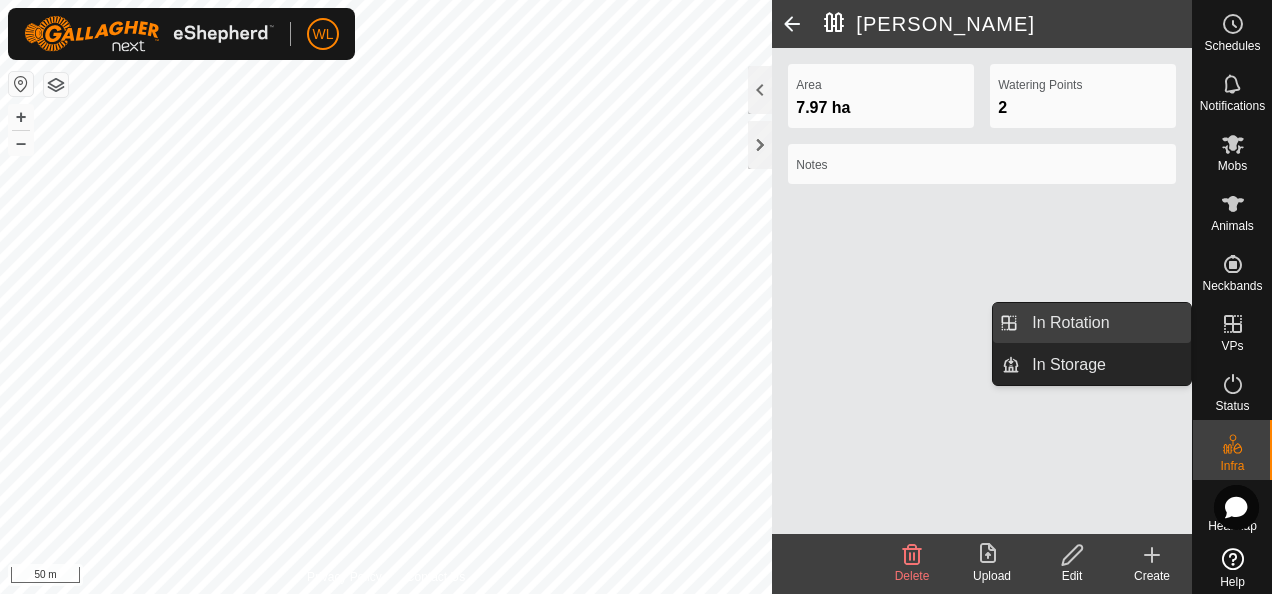 click on "In Rotation" at bounding box center (1105, 323) 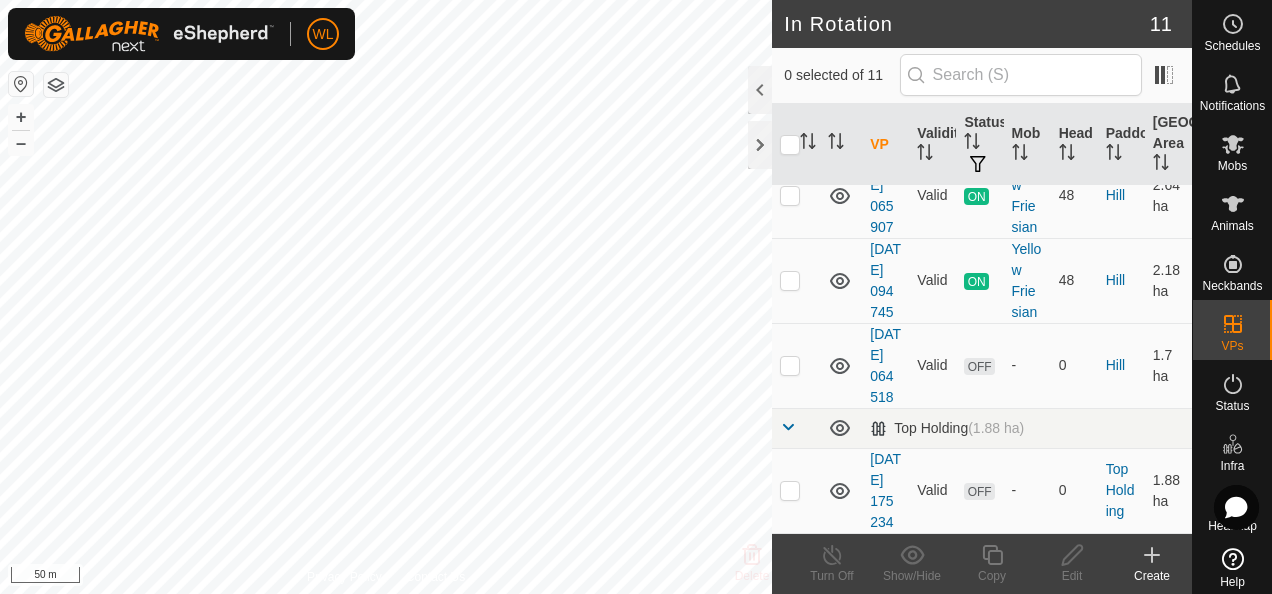 scroll, scrollTop: 1162, scrollLeft: 0, axis: vertical 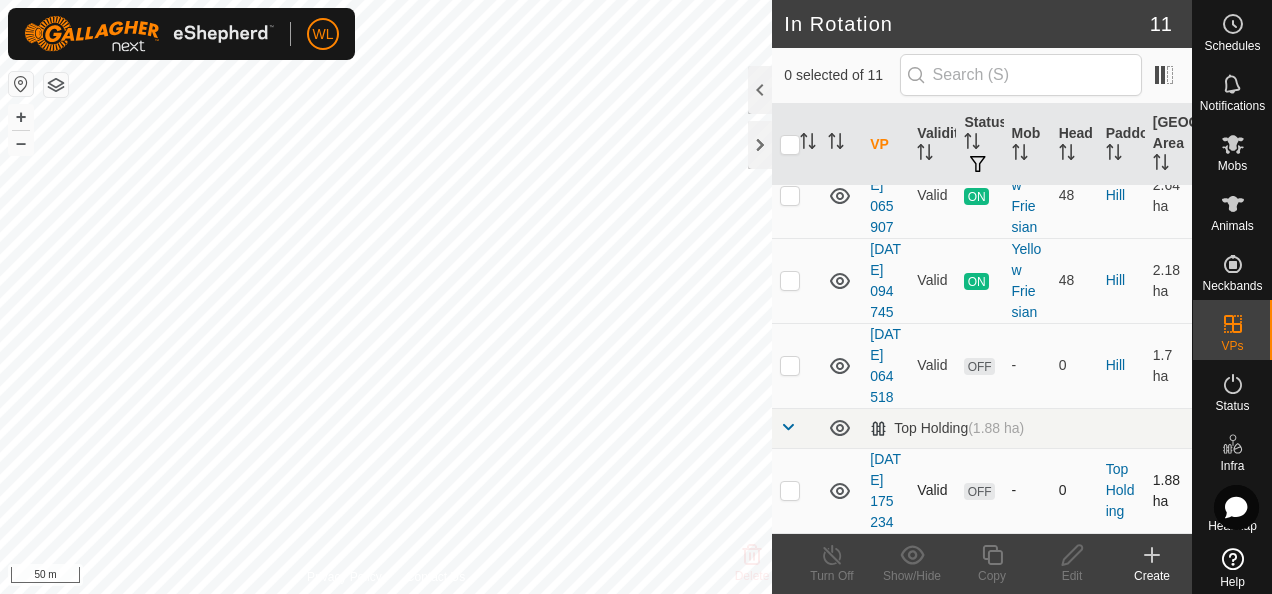 click at bounding box center [790, 490] 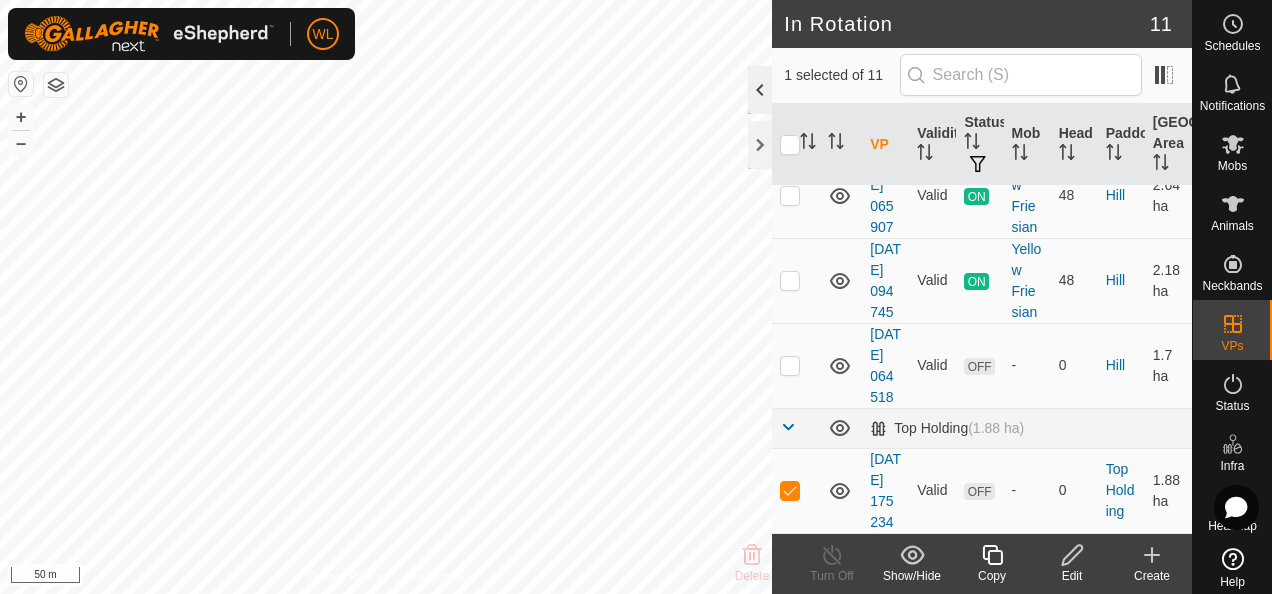 click 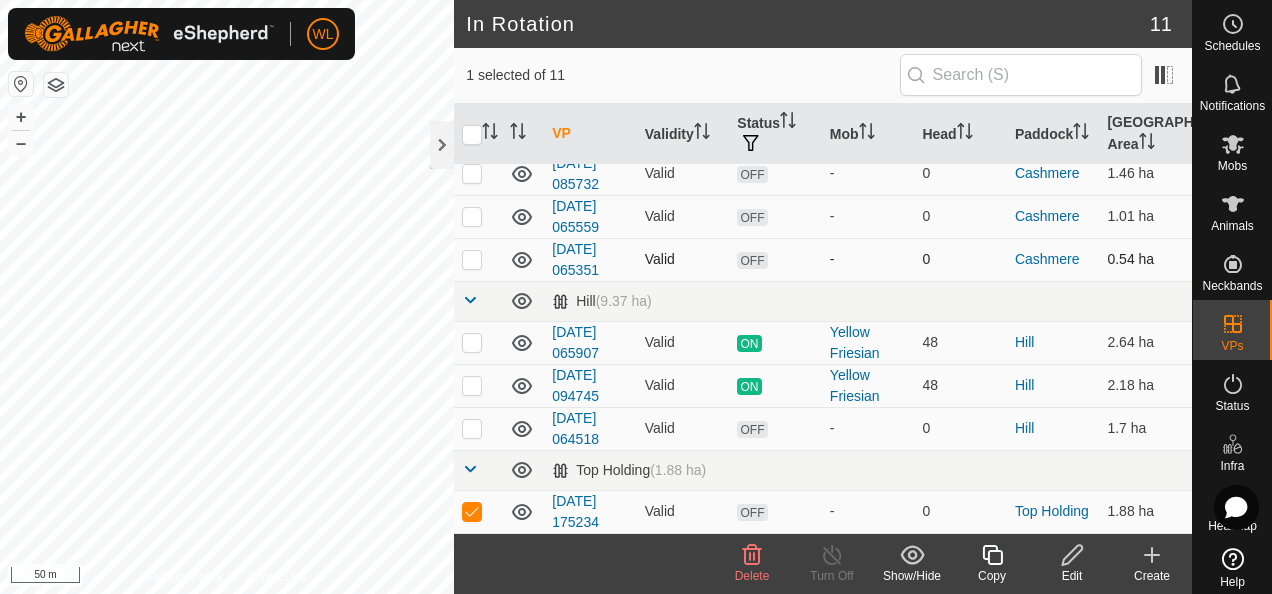 scroll, scrollTop: 218, scrollLeft: 0, axis: vertical 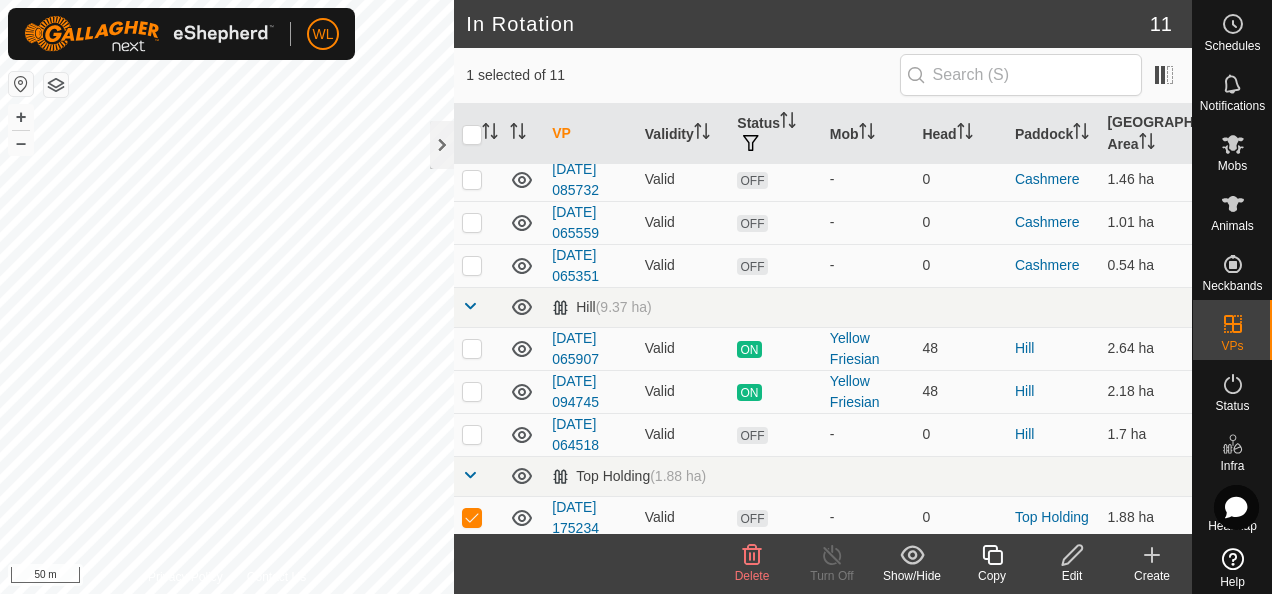 click 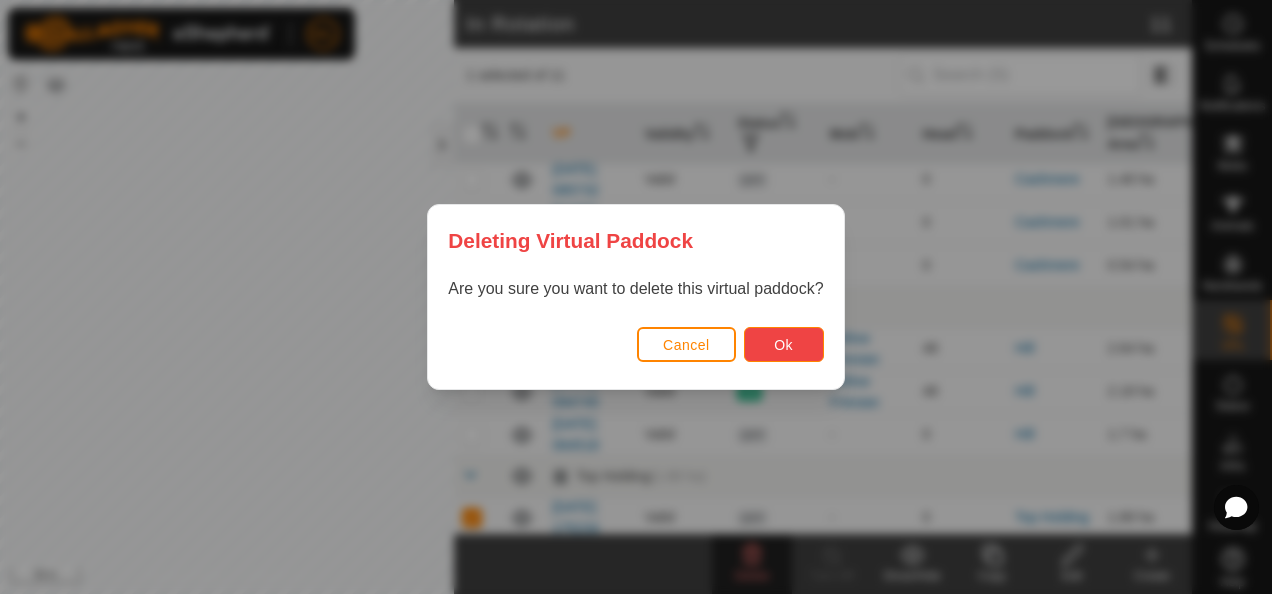 click on "Ok" at bounding box center (784, 344) 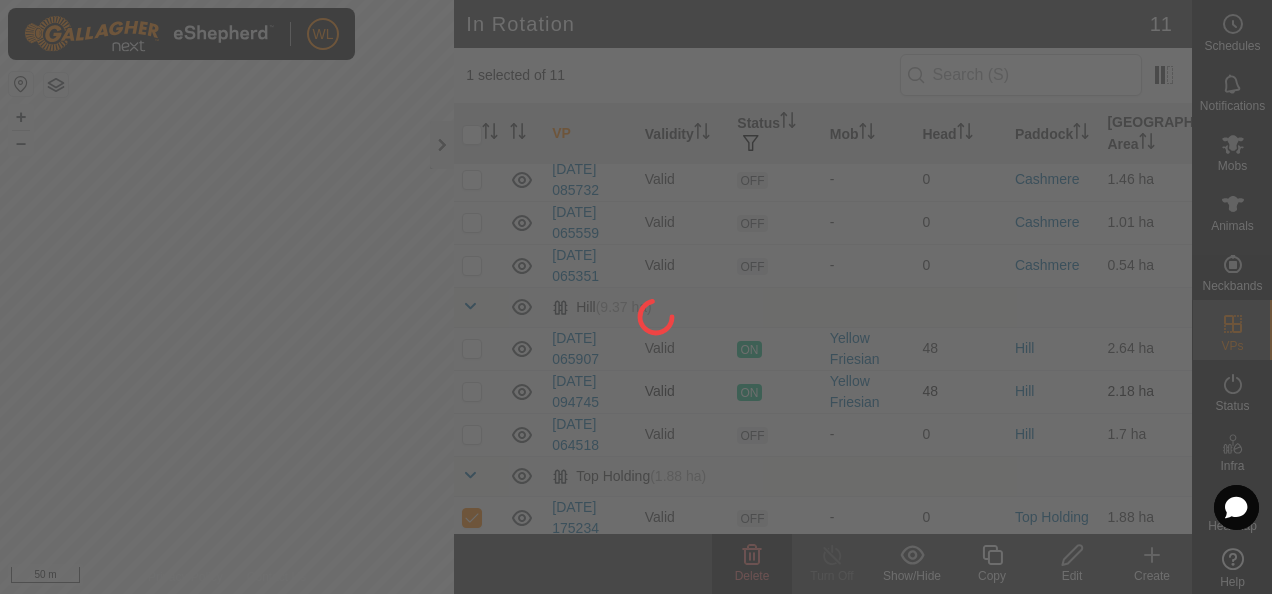 checkbox on "false" 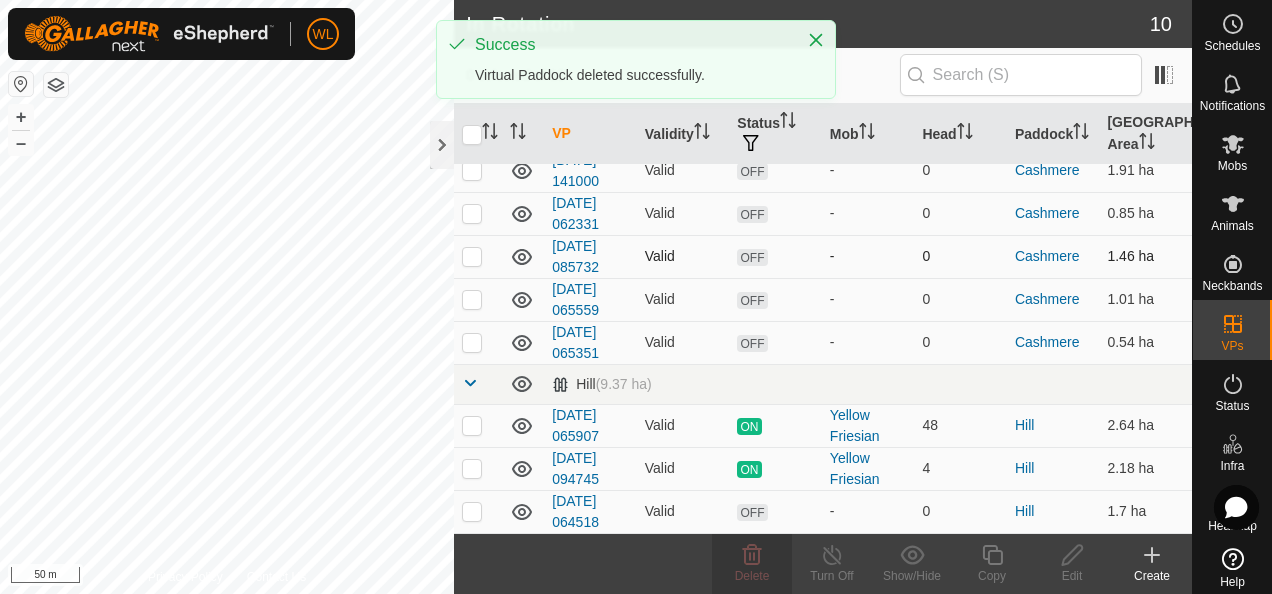 scroll, scrollTop: 0, scrollLeft: 0, axis: both 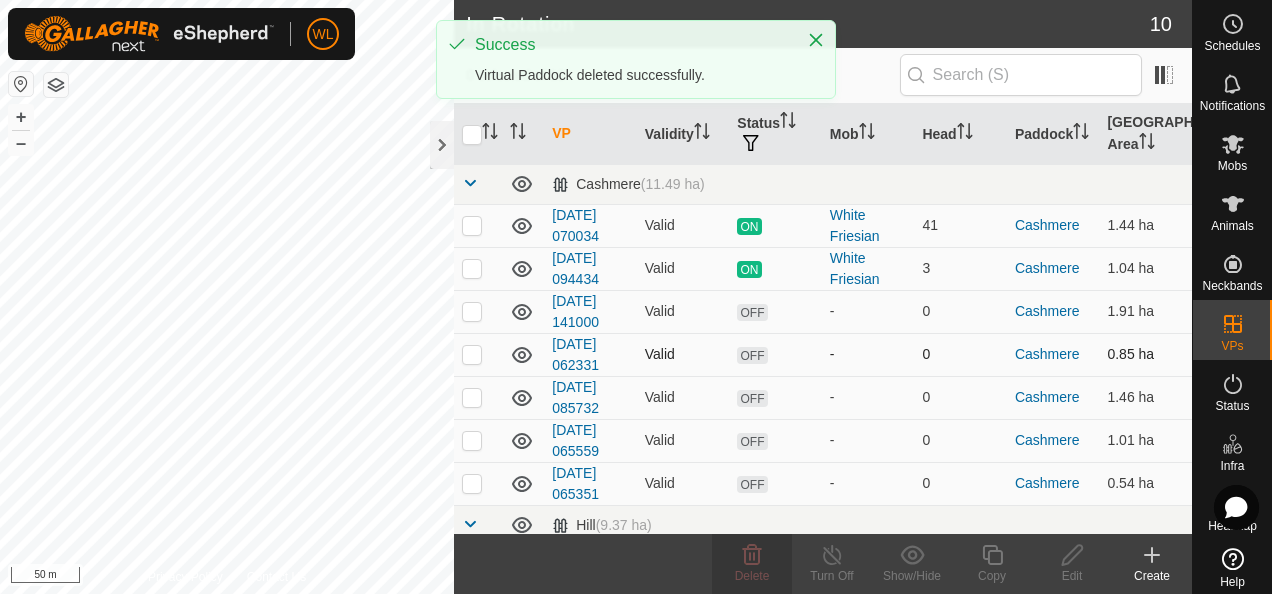 click on "In Rotation 10 0 selected of 10     VP   Validity   Status   Mob   Head   Paddock   Grazing Area   Cashmere   (11.49 ha) 2025-07-29 070034  Valid  ON  White Friesian    41   Cashmere   1.44 ha  2025-07-27 094434  Valid  ON  White Friesian    3   Cashmere   1.04 ha  2025-07-23 141000  Valid  OFF  -   0   Cashmere   1.91 ha  2025-07-22 062331  Valid  OFF  -   0   Cashmere   0.85 ha  2025-07-20 085732  Valid  OFF  -   0   Cashmere   1.46 ha  2025-07-14 065559  Valid  OFF  -   0   Cashmere   1.01 ha  2025-07-14 065351  Valid  OFF  -   0   Cashmere   0.54 ha   Hill   (9.37 ha) 2025-07-29 065907  Valid  ON  Yellow Friesian   48   Hill   2.64 ha  2025-07-27 094745  Valid  ON  Yellow Friesian   4   Hill   2.18 ha  2025-07-25 064518  Valid  OFF  -   0   Hill   1.7 ha  Delete  Turn Off   Show/Hide   Copy   Edit   Create  Privacy Policy Contact Us + – ⇧ i 50 m" 